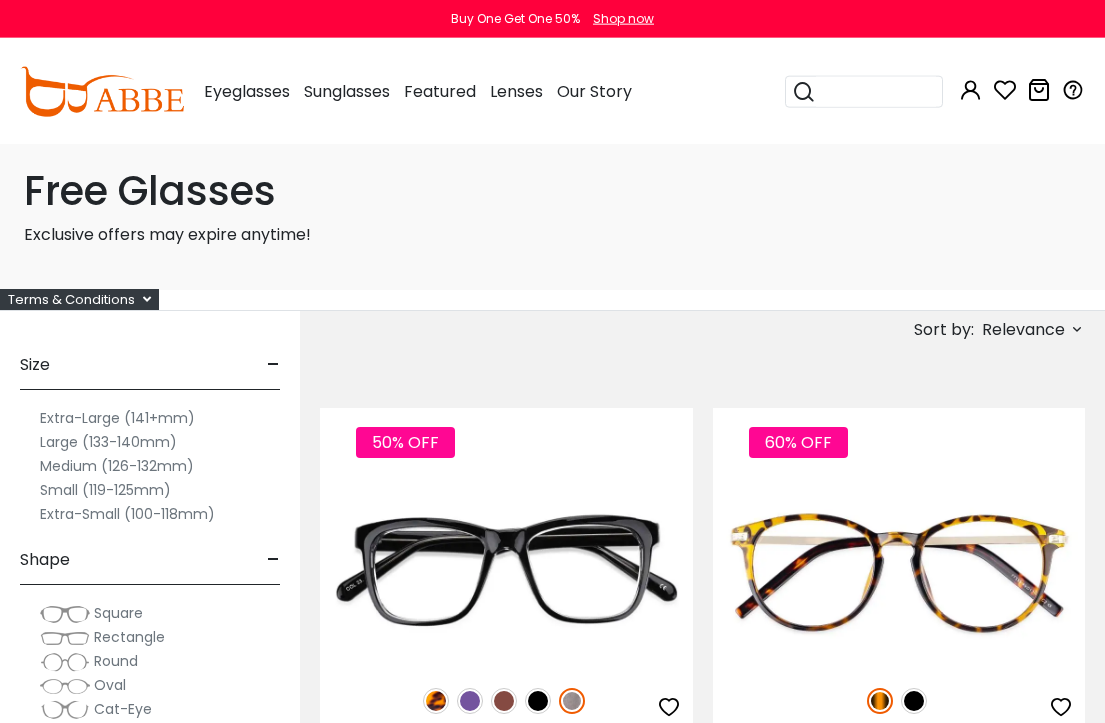 scroll, scrollTop: 0, scrollLeft: 0, axis: both 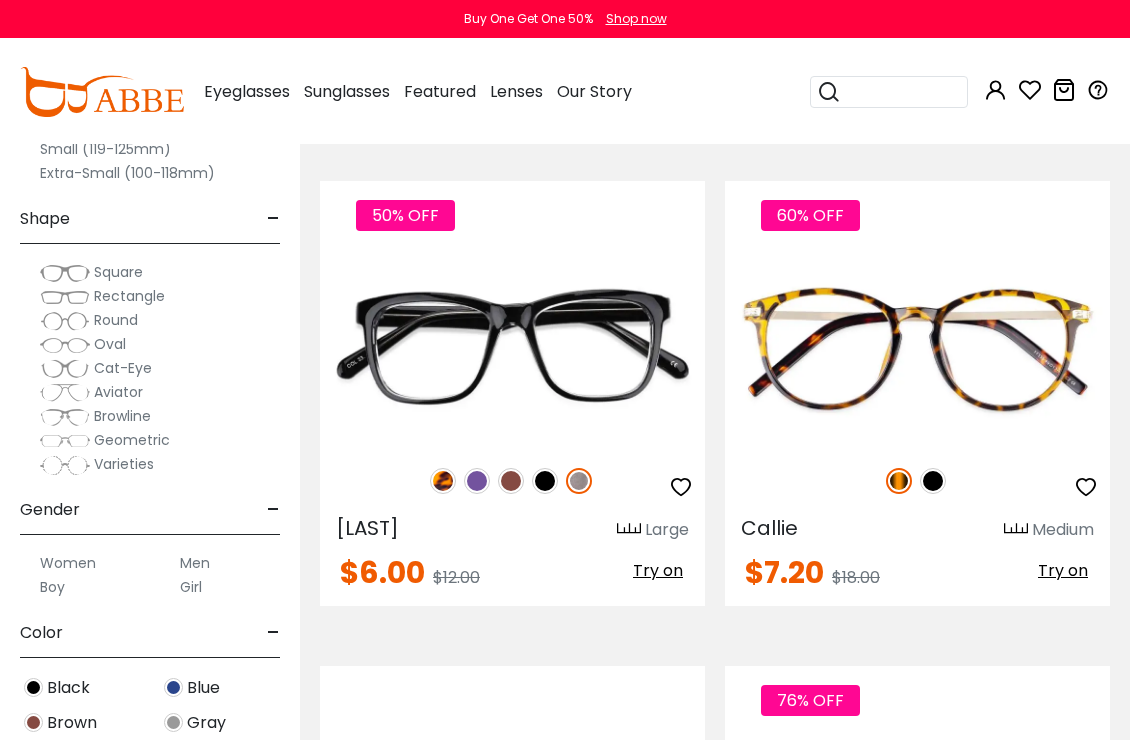 click on "Try on" at bounding box center [1063, 570] 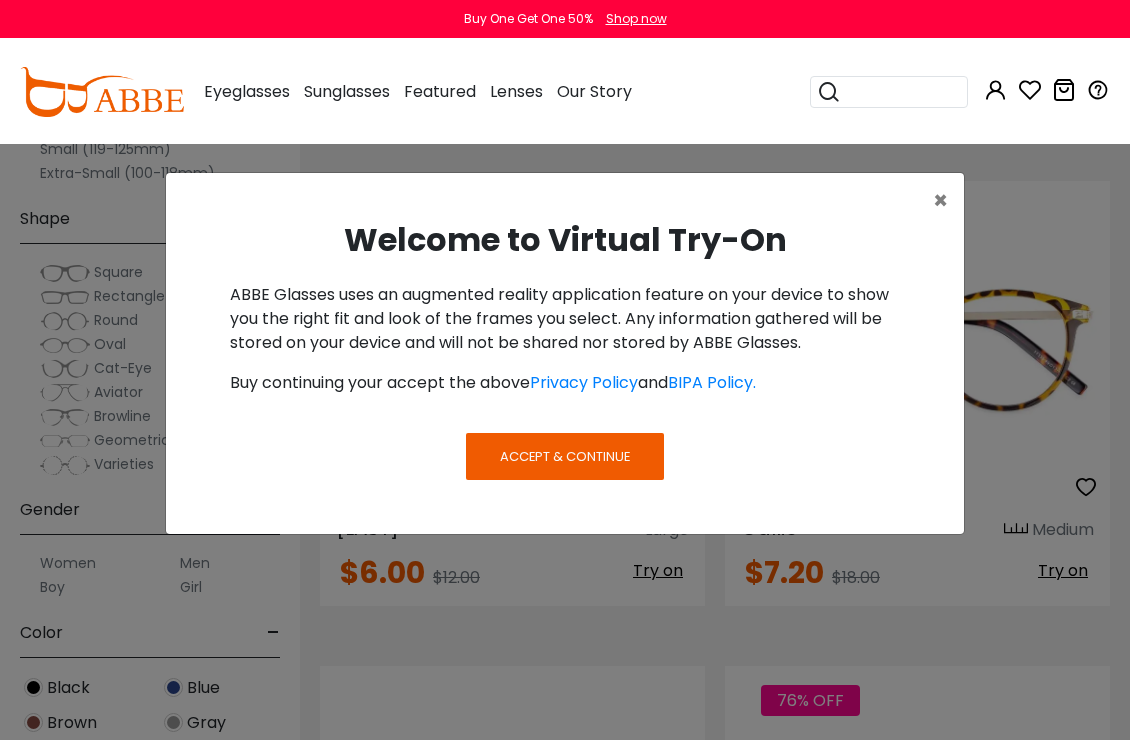 click on "Accept & Continue" at bounding box center [565, 456] 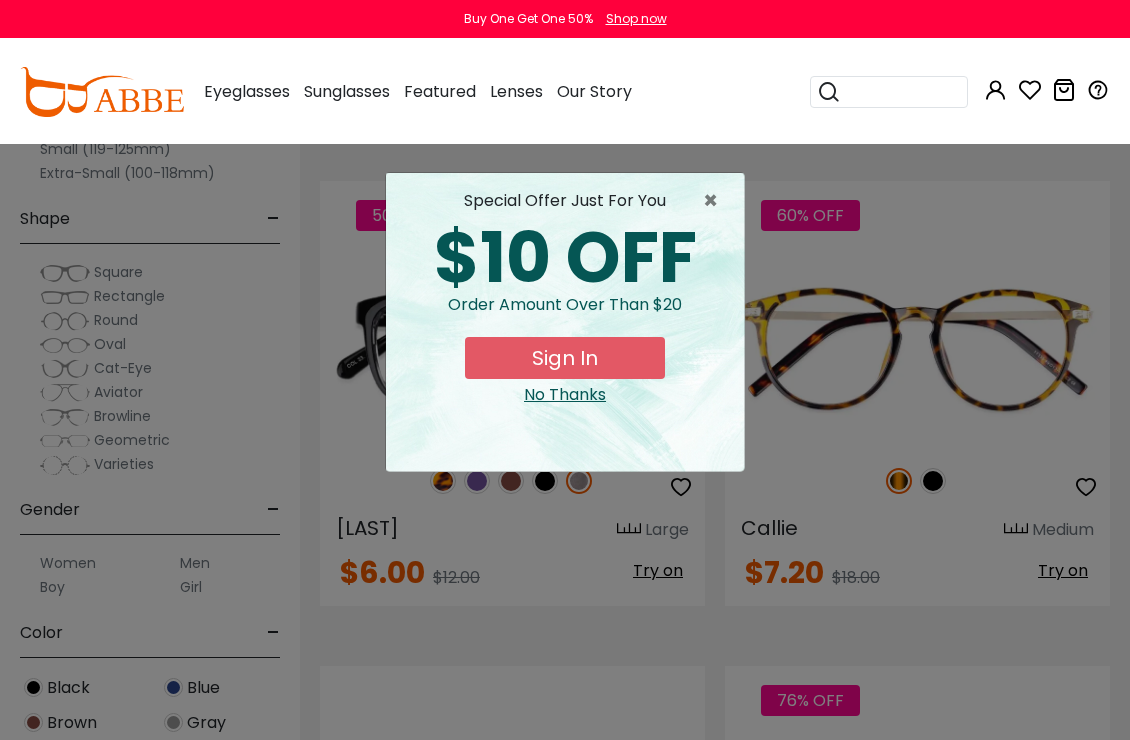 click on "No Thanks" at bounding box center [565, 395] 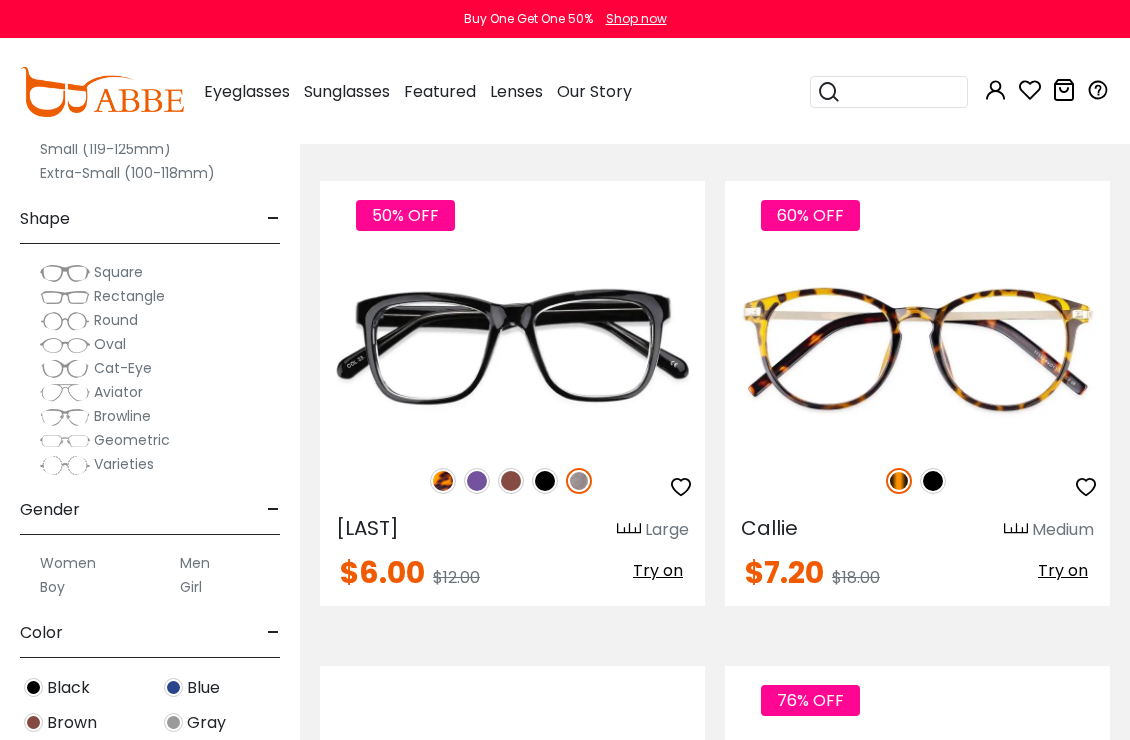 click on "Try on" at bounding box center (1063, 570) 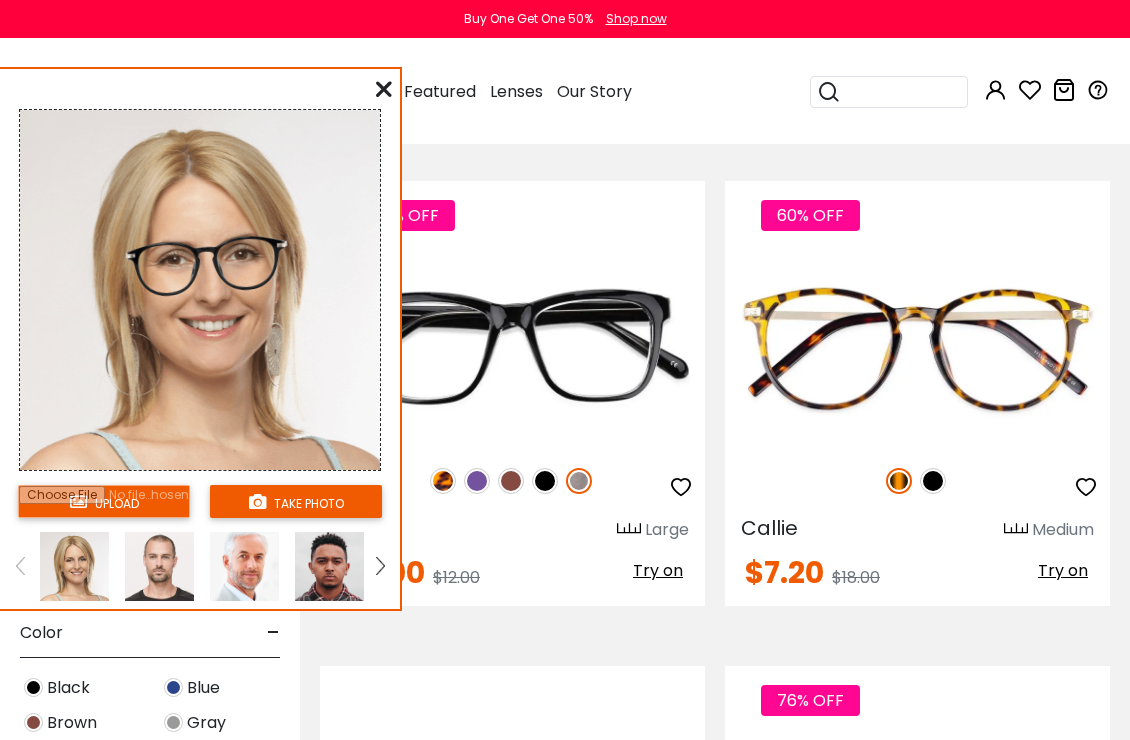 click at bounding box center [104, 501] 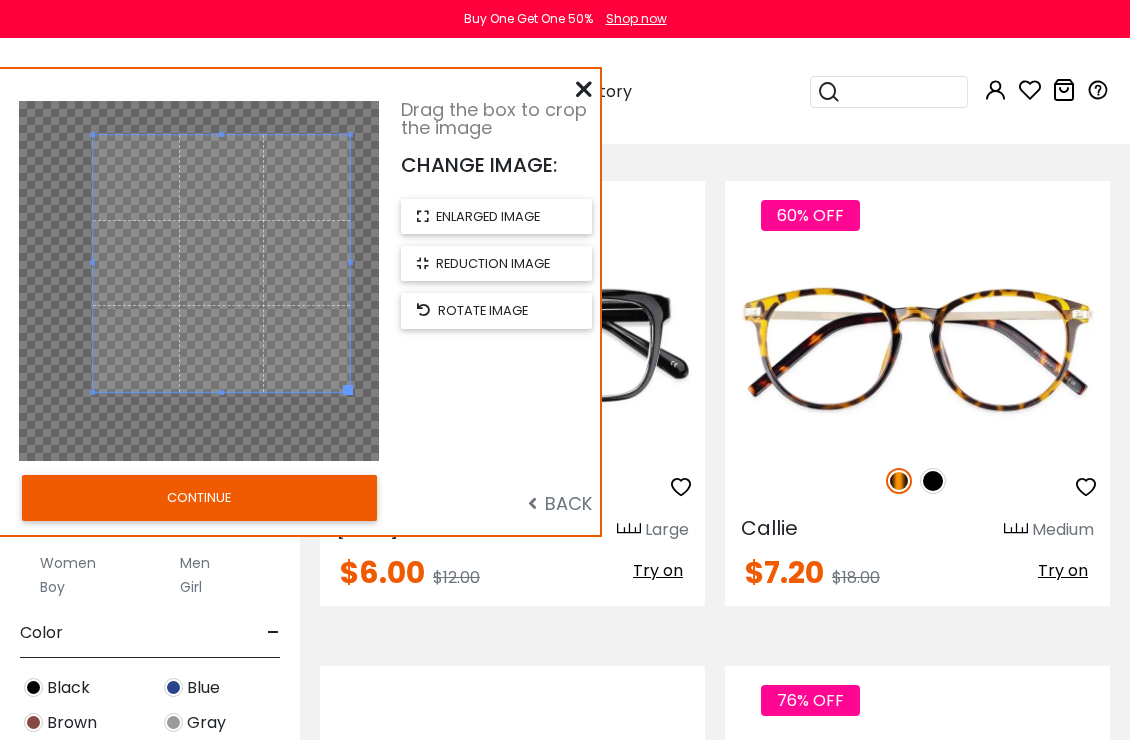 click on "CONTINUE" at bounding box center [199, 498] 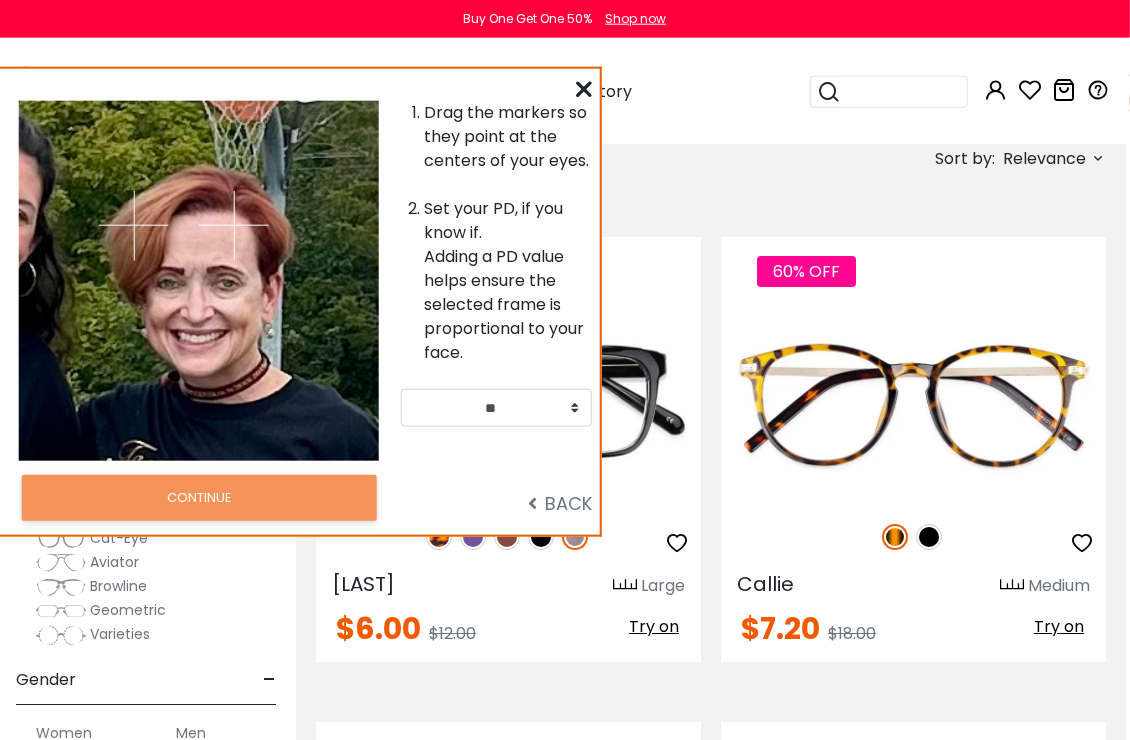 scroll, scrollTop: 177, scrollLeft: 5, axis: both 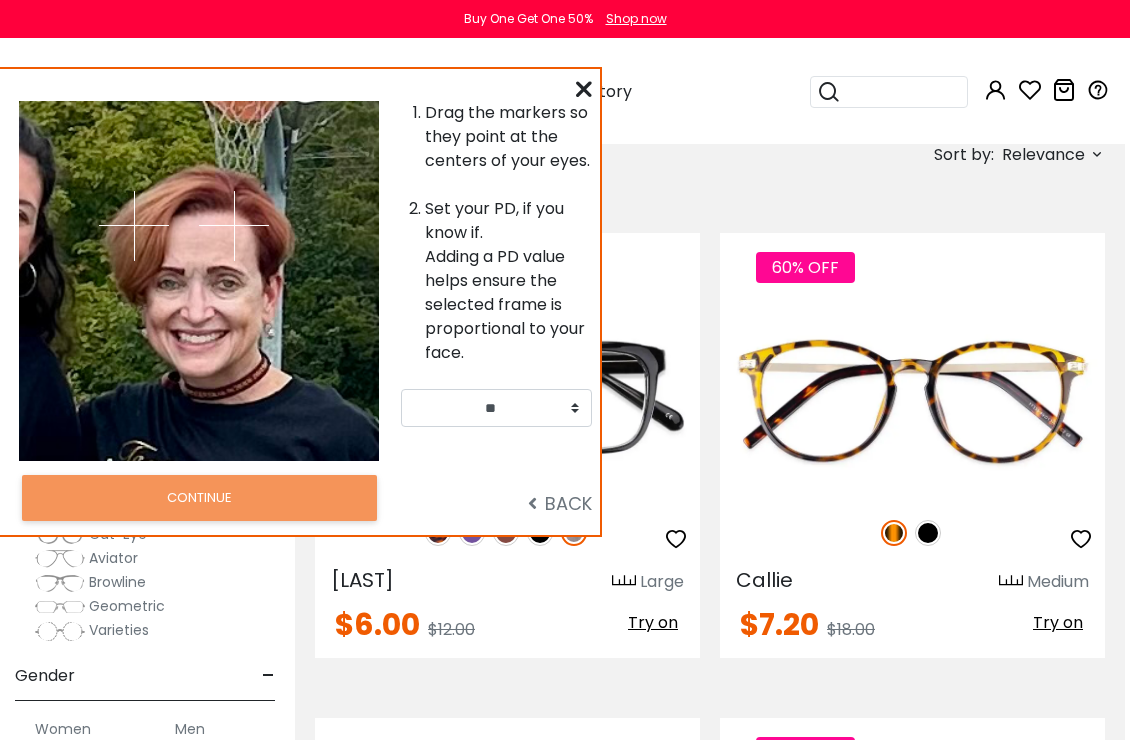click at bounding box center (234, 226) 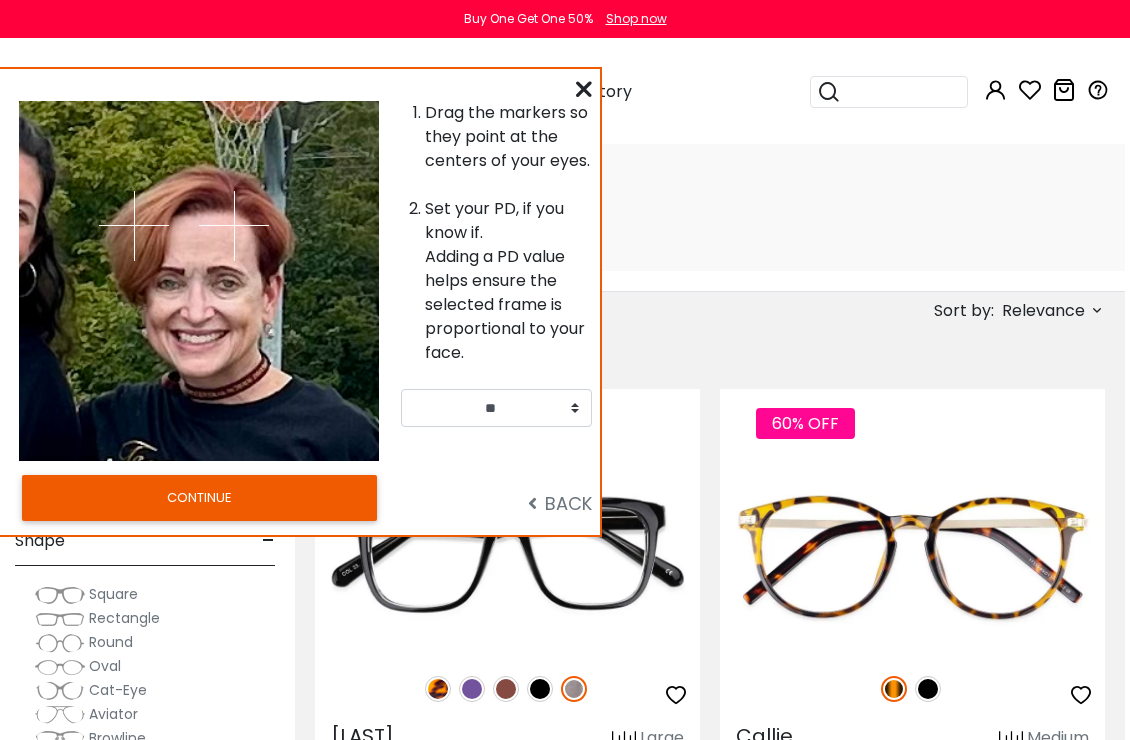 scroll, scrollTop: 0, scrollLeft: 4, axis: horizontal 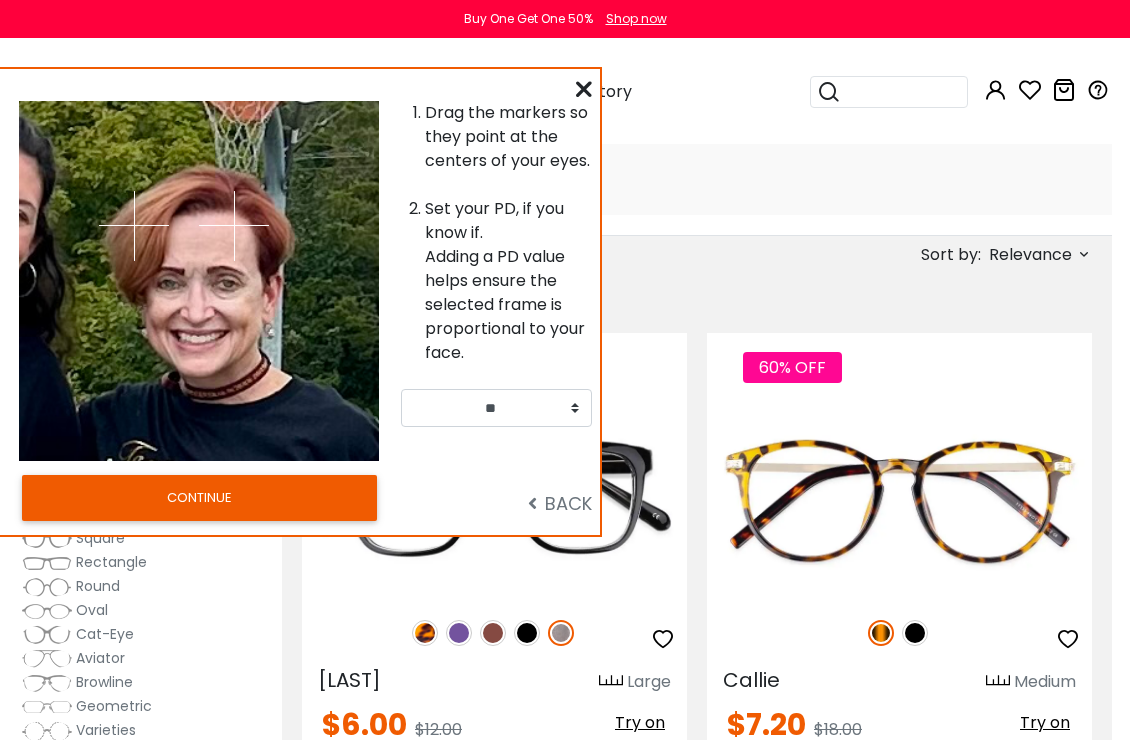 click at bounding box center (584, 89) 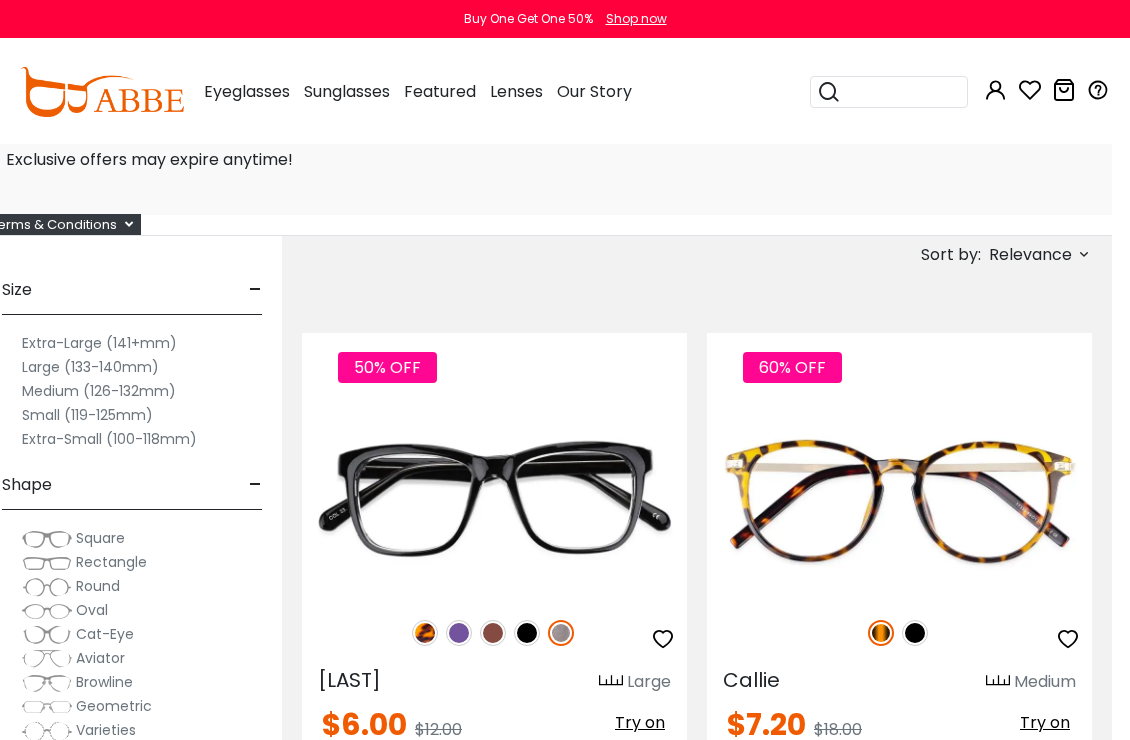 click on "Try on" at bounding box center [1045, 722] 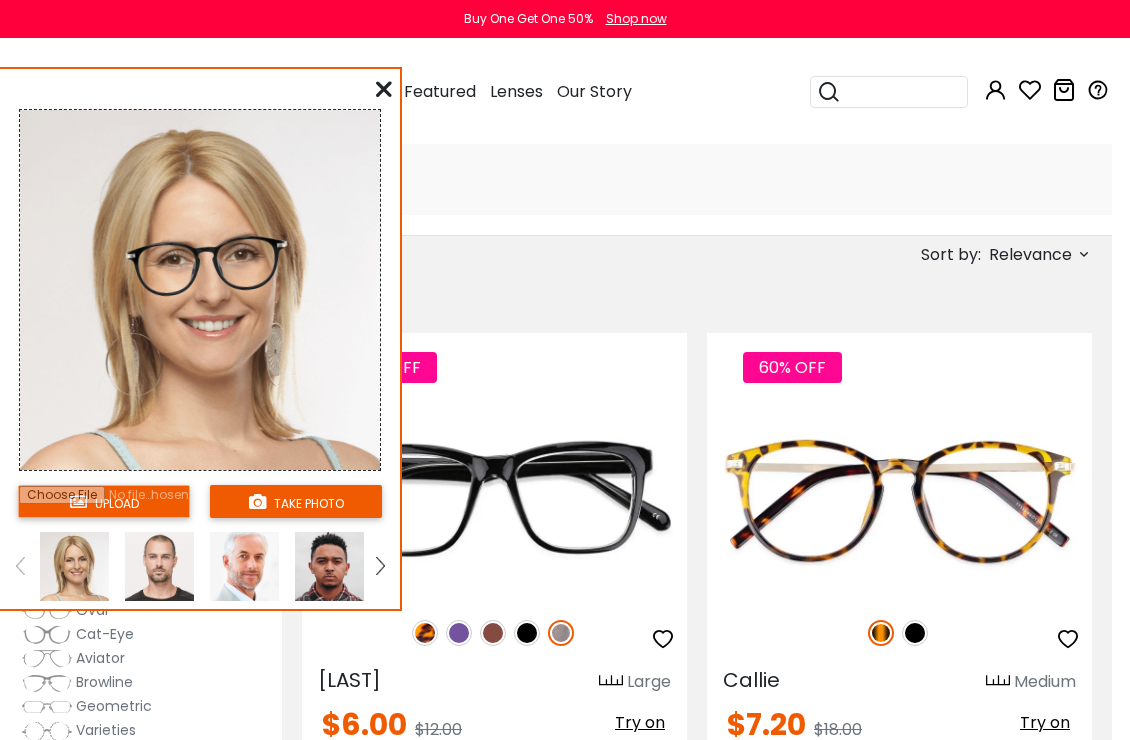 click at bounding box center (104, 501) 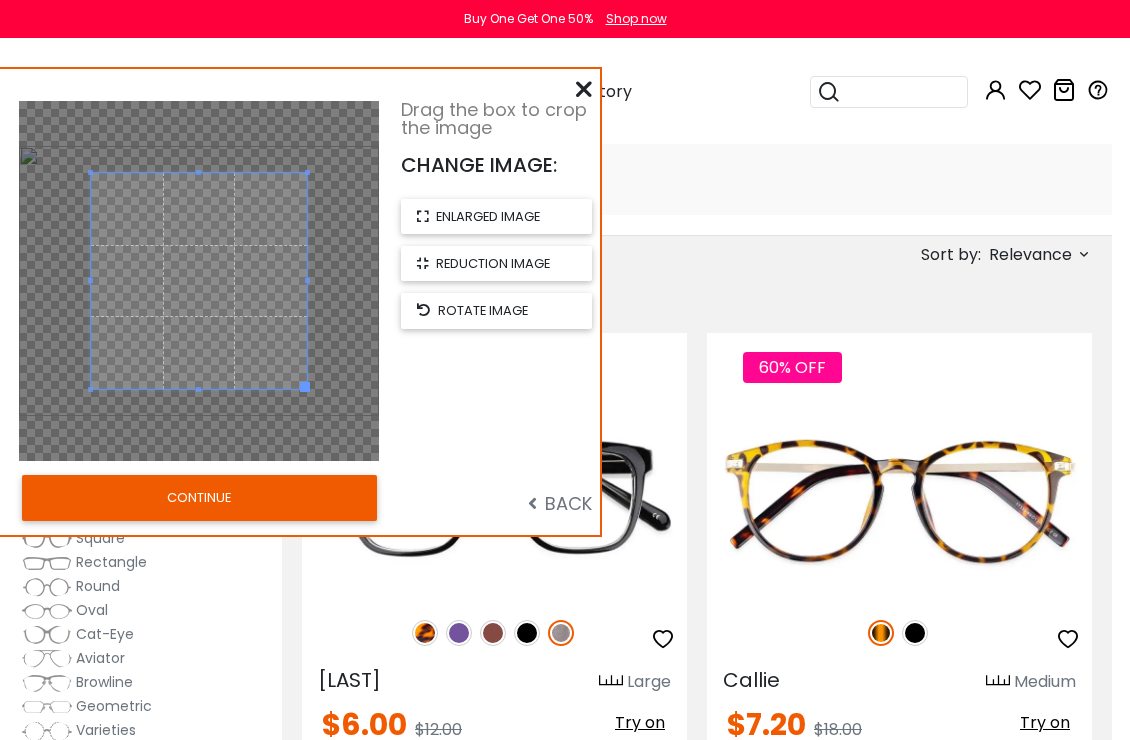 scroll, scrollTop: 144, scrollLeft: 18, axis: both 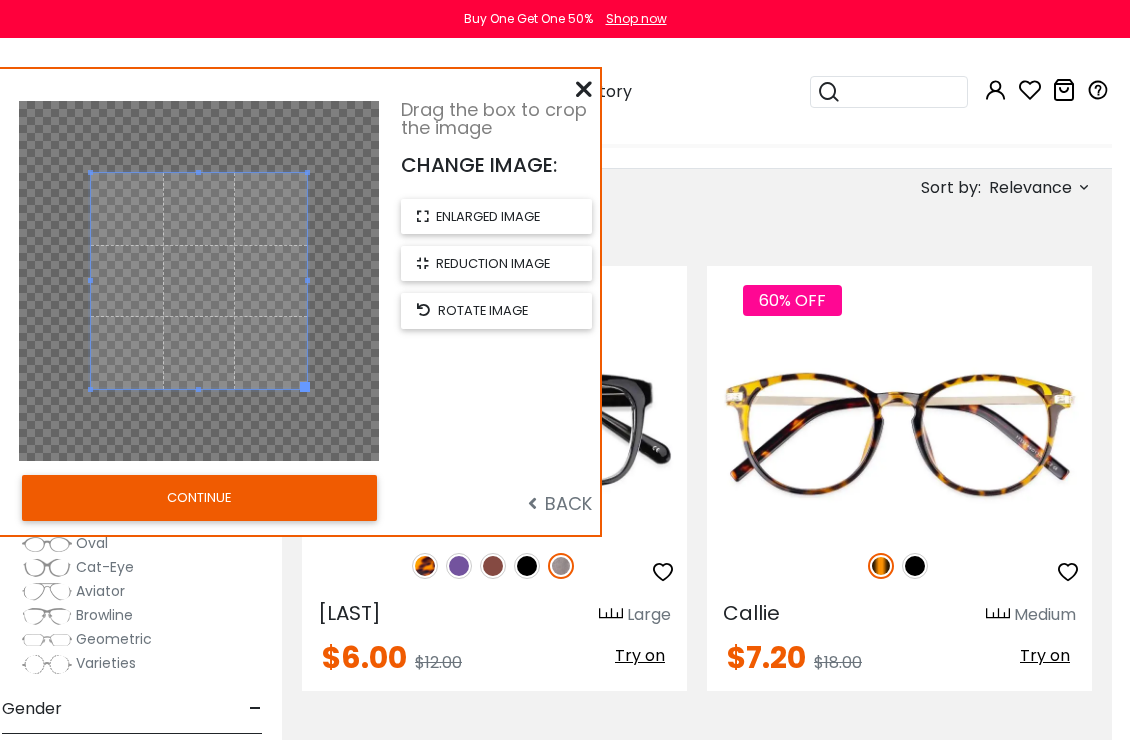 click on "CONTINUE" at bounding box center (199, 498) 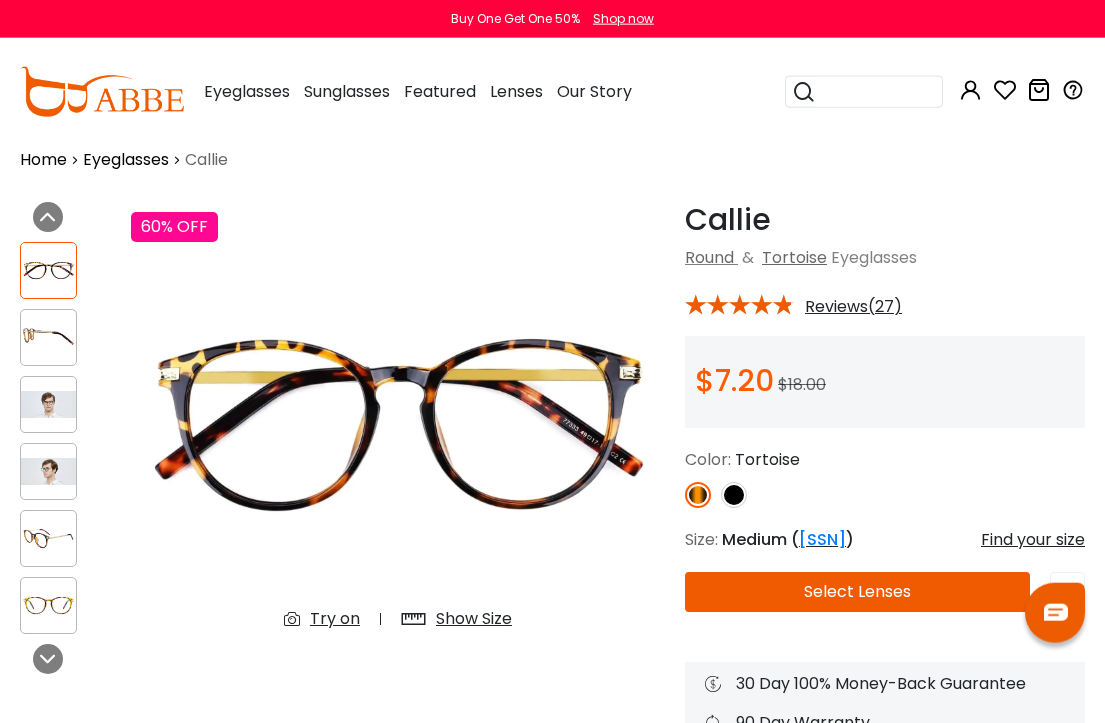 scroll, scrollTop: 0, scrollLeft: 0, axis: both 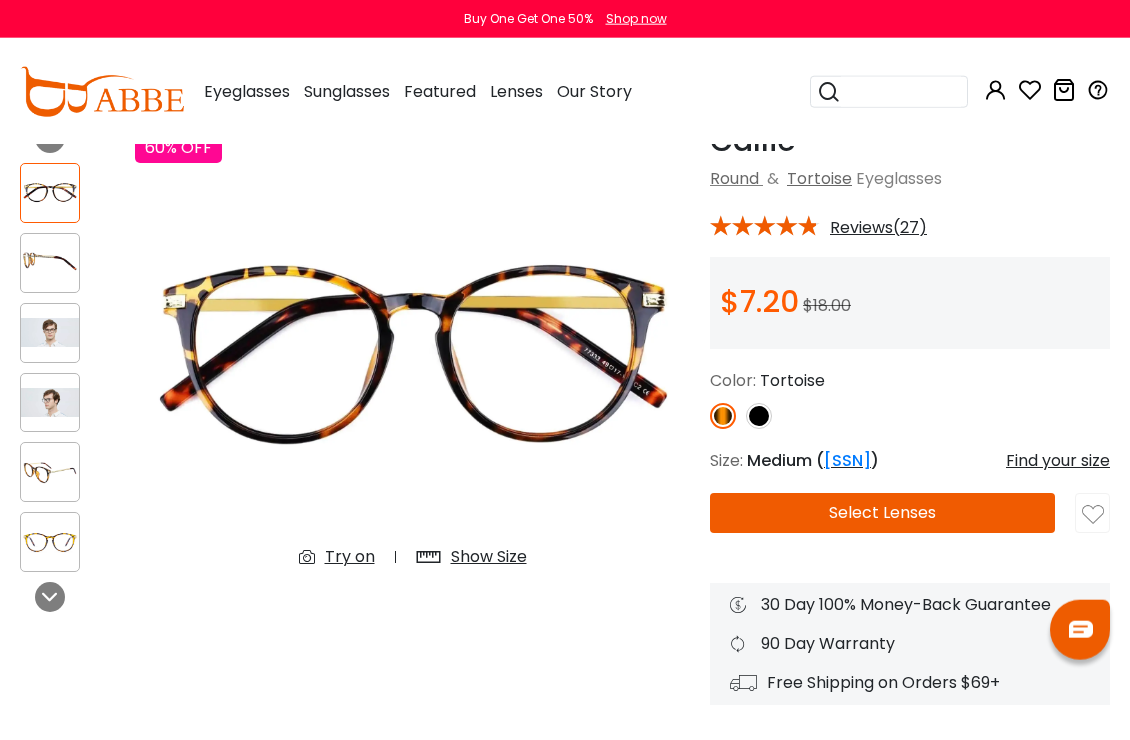 click on "Try on" at bounding box center [350, 557] 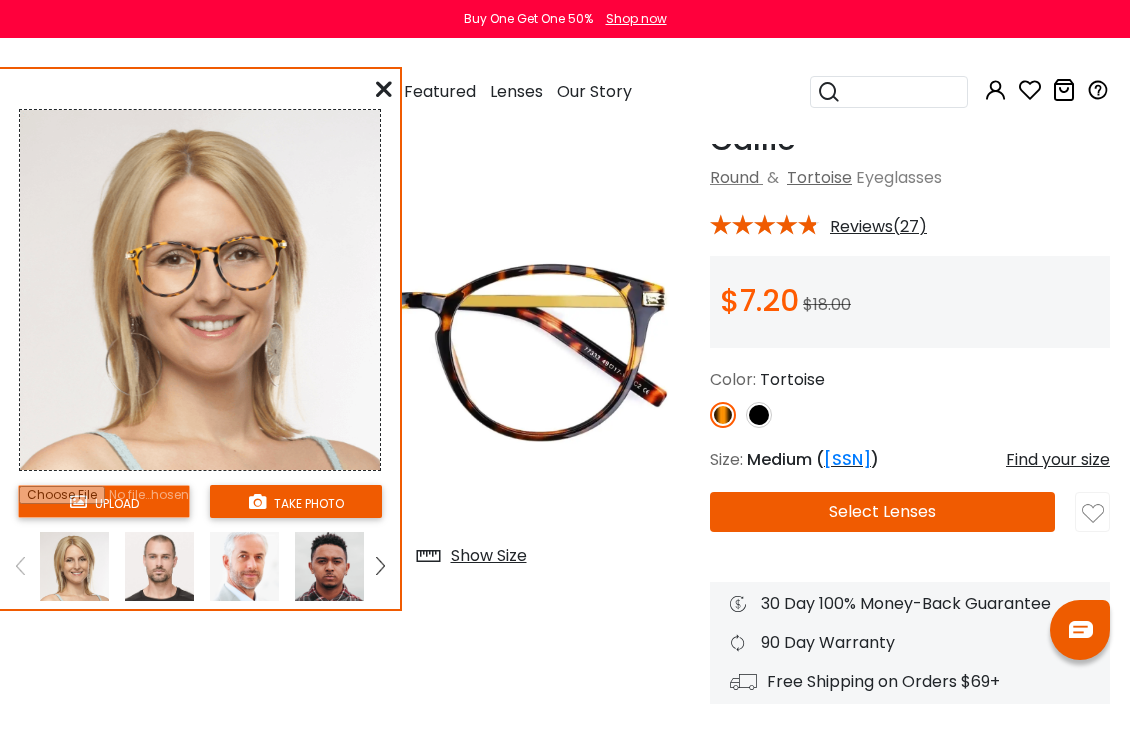 click at bounding box center [329, 566] 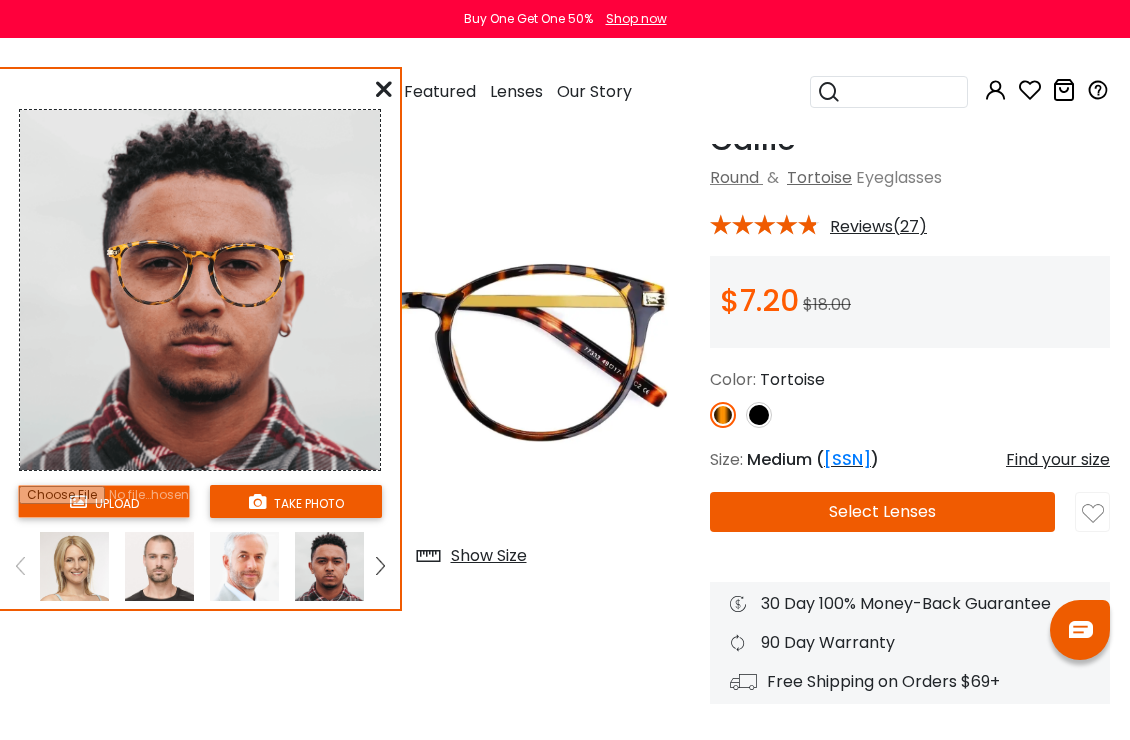 click at bounding box center [74, 566] 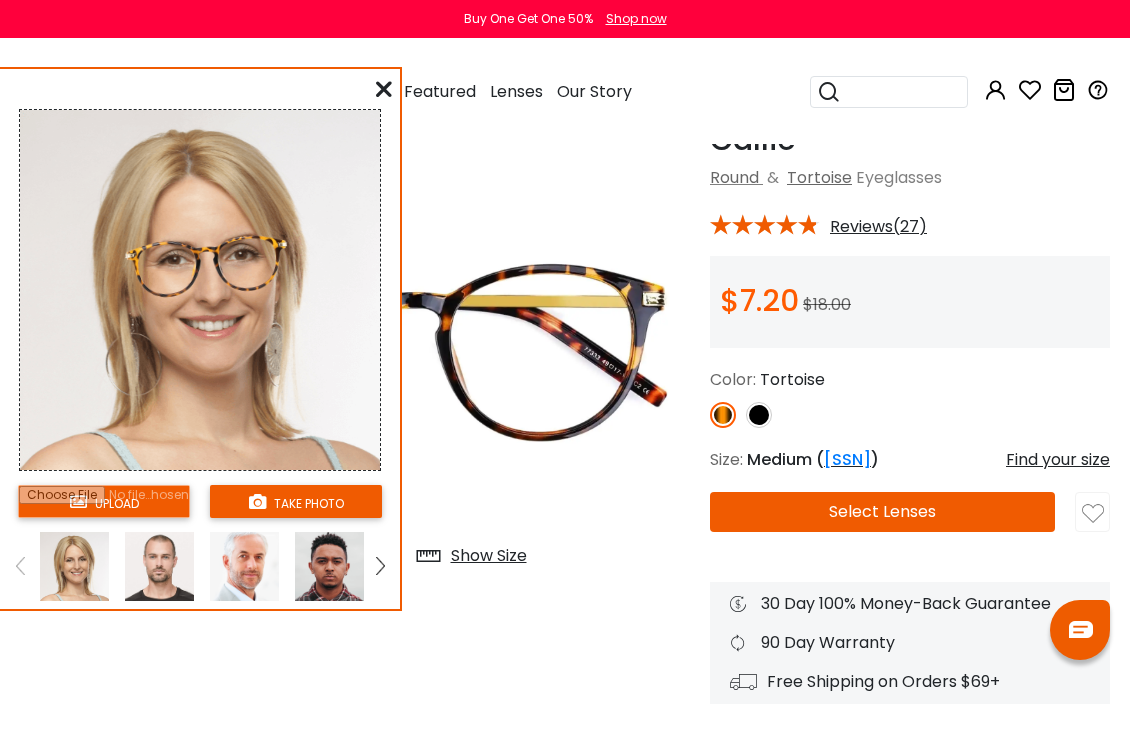 click at bounding box center [104, 501] 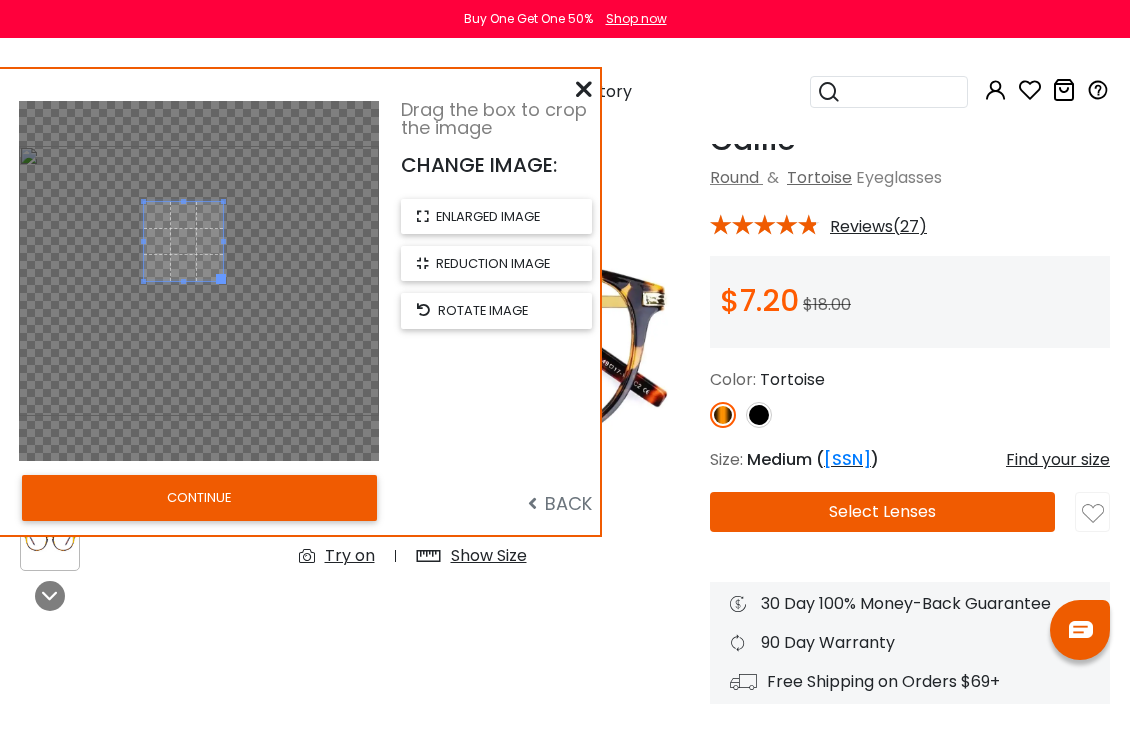 click on "CONTINUE" at bounding box center (199, 498) 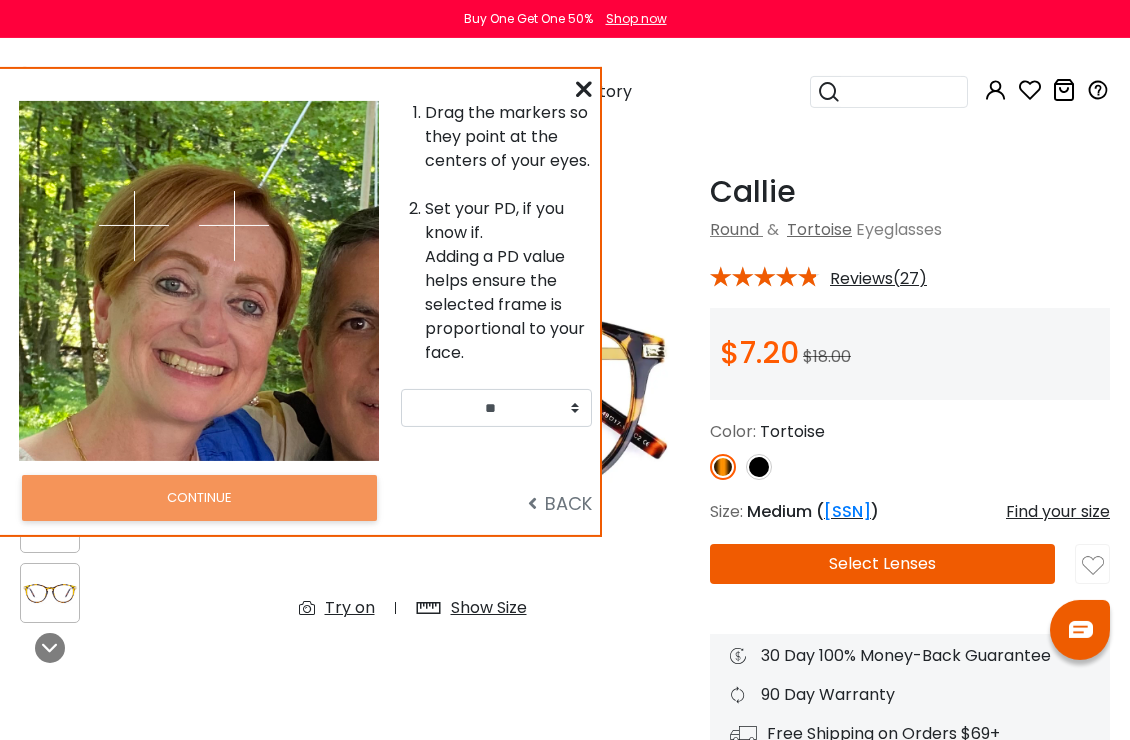 scroll, scrollTop: 56, scrollLeft: 0, axis: vertical 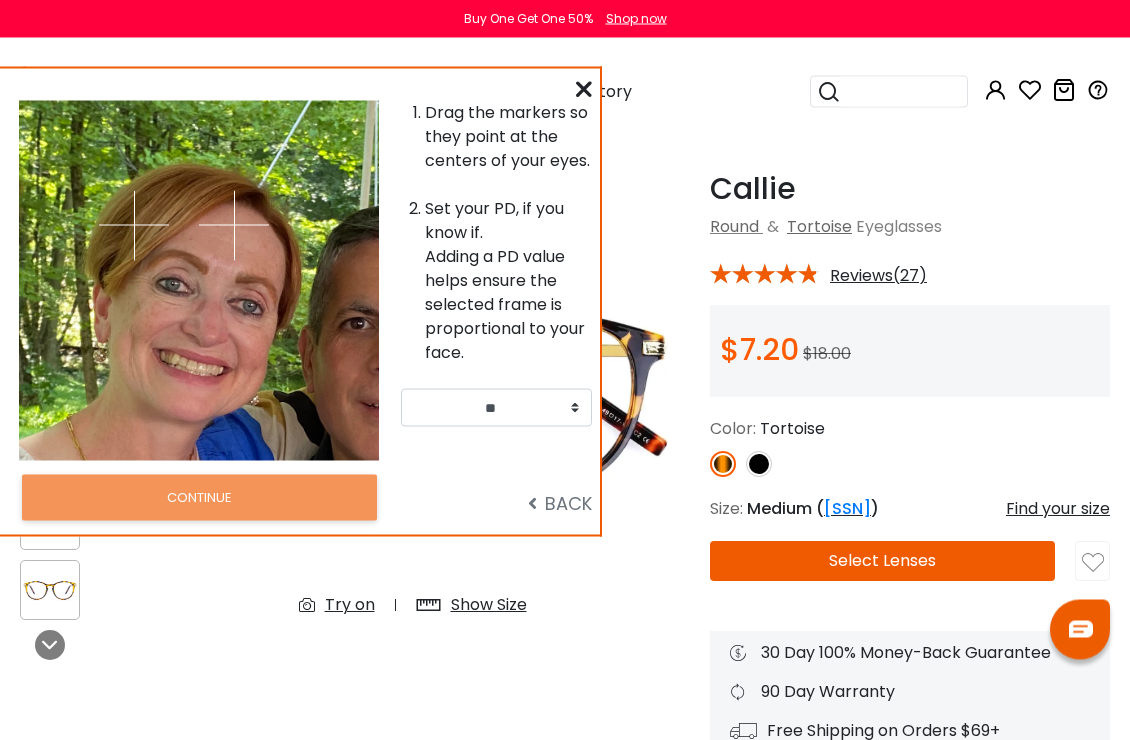 click at bounding box center [234, 226] 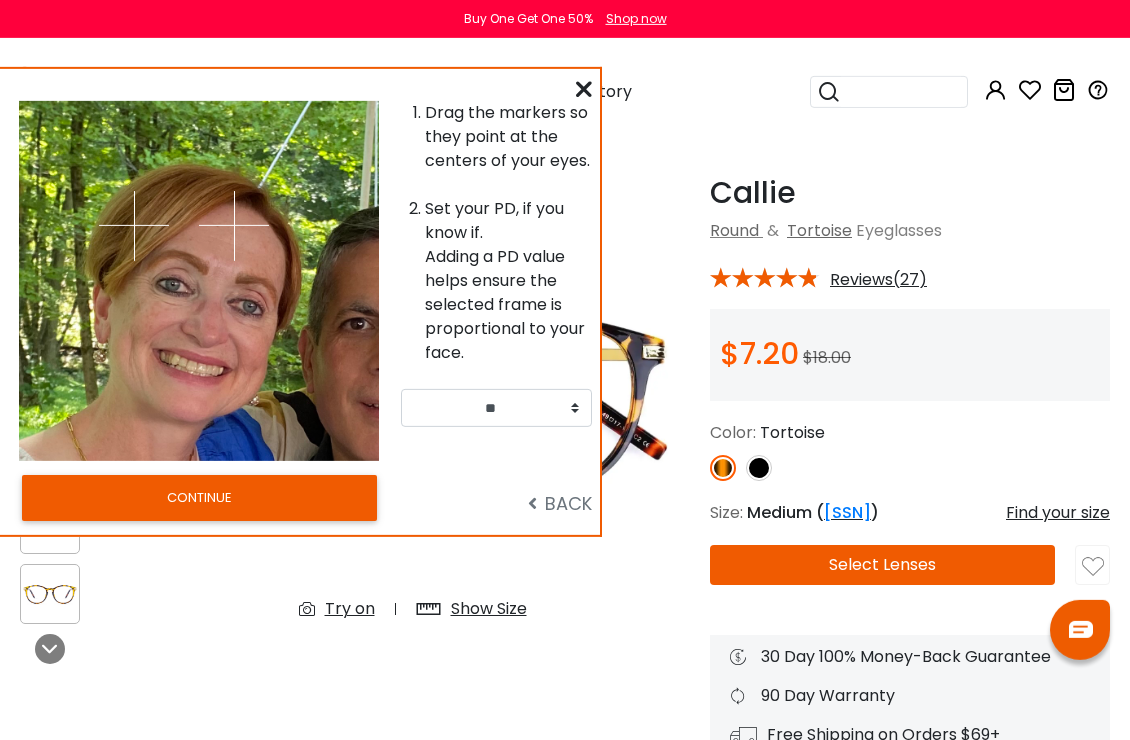 scroll, scrollTop: 43, scrollLeft: 0, axis: vertical 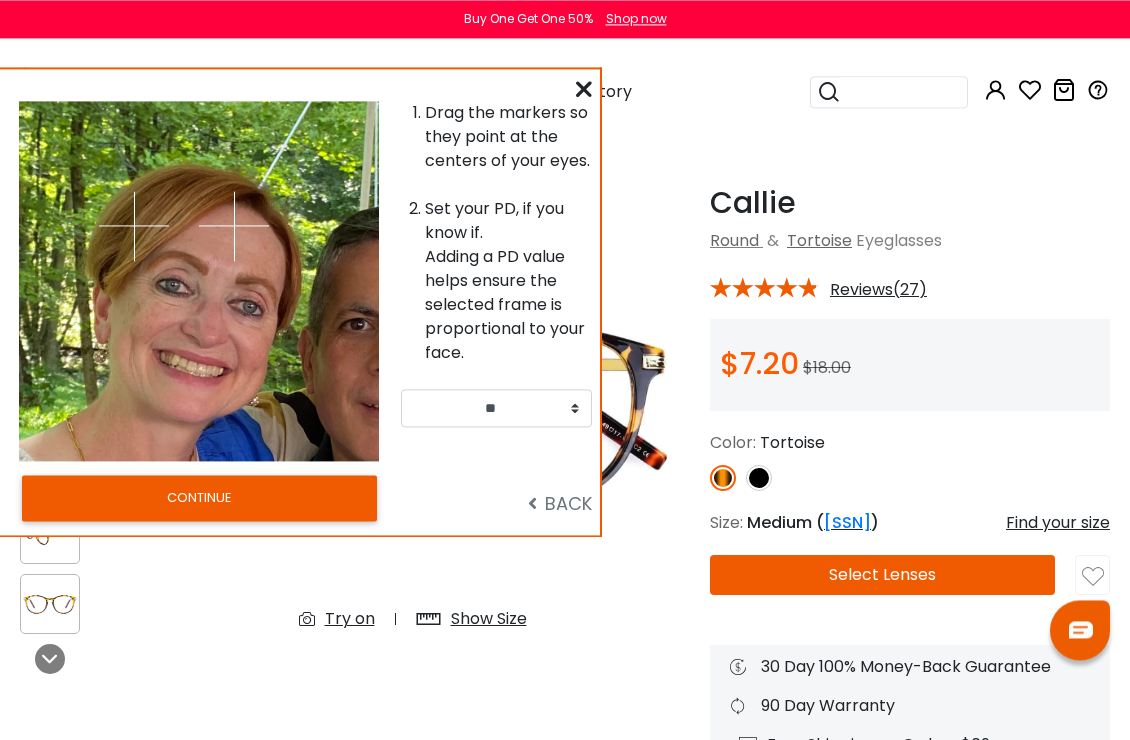 click at bounding box center (134, 226) 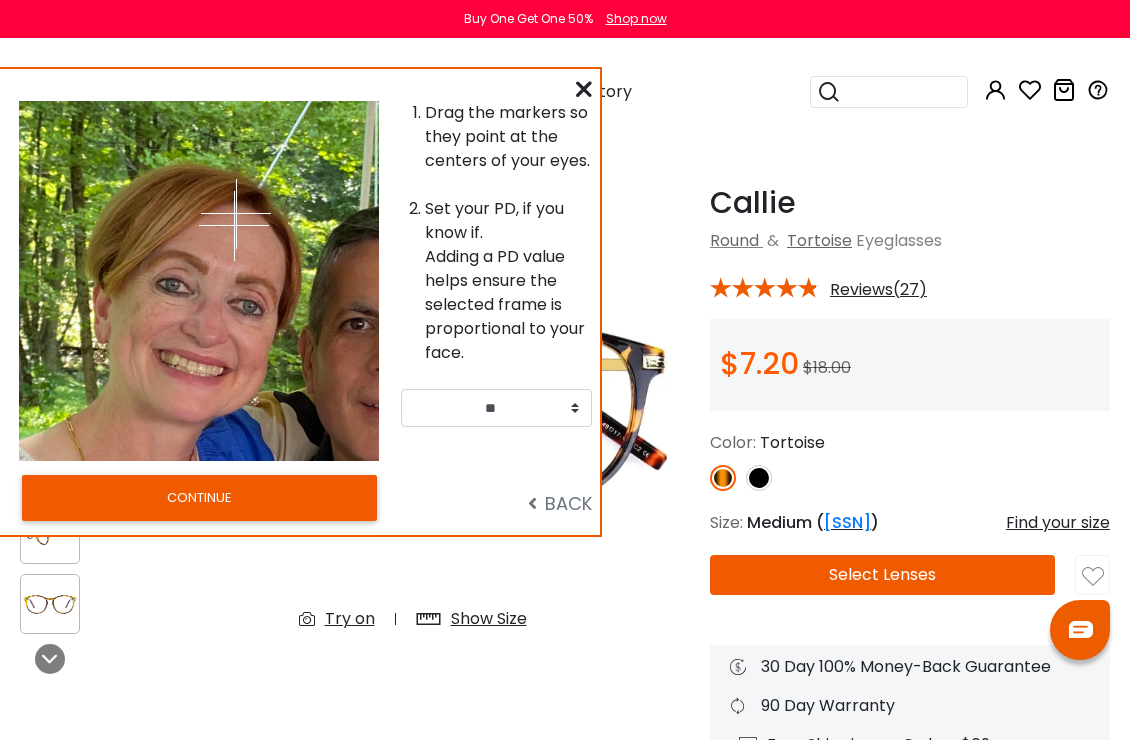 click at bounding box center [236, 214] 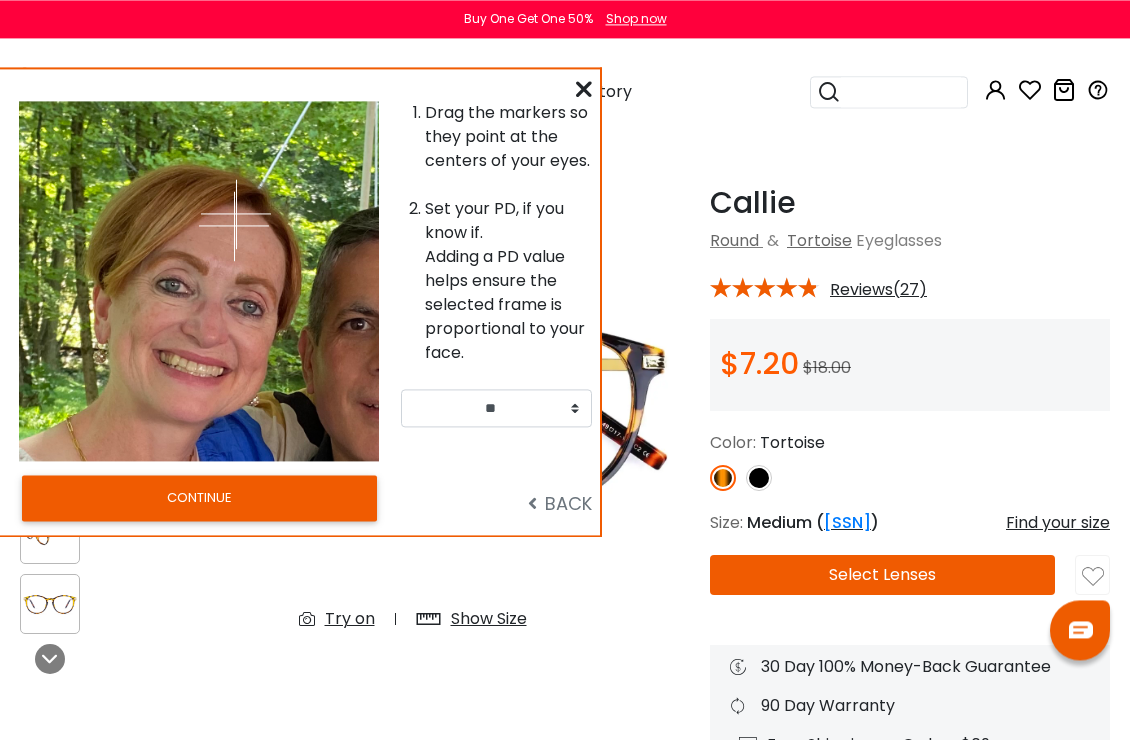 click at bounding box center [234, 226] 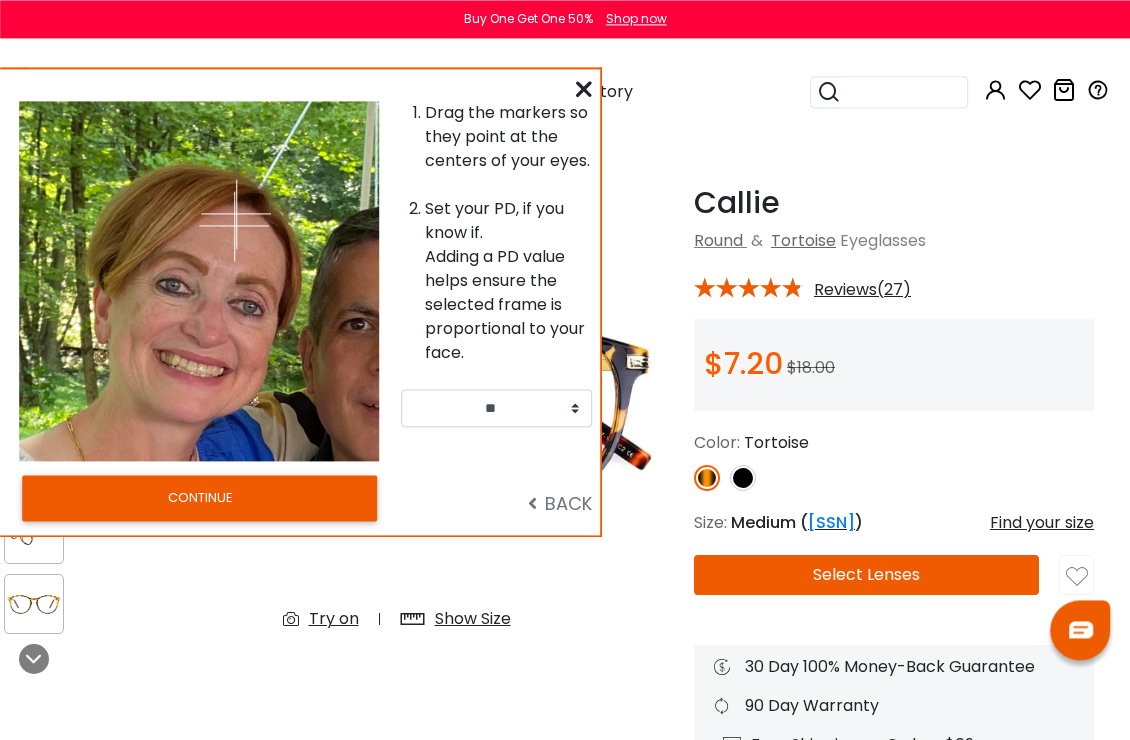 scroll, scrollTop: 43, scrollLeft: 15, axis: both 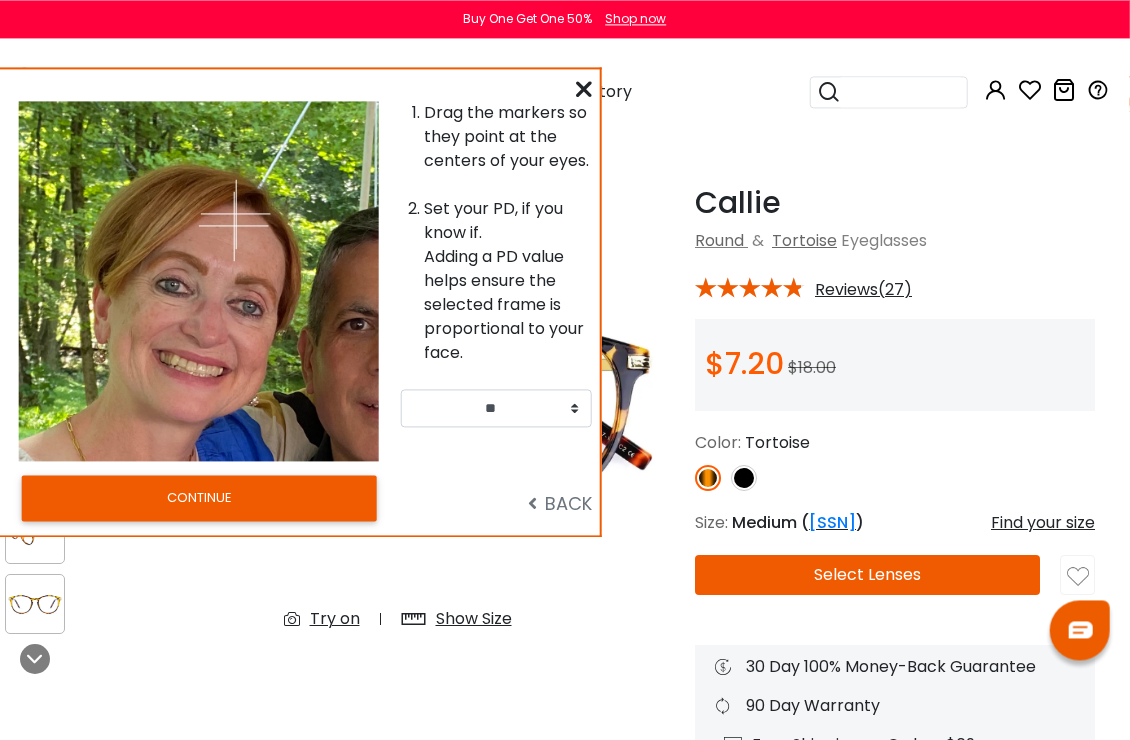 click at bounding box center [234, 226] 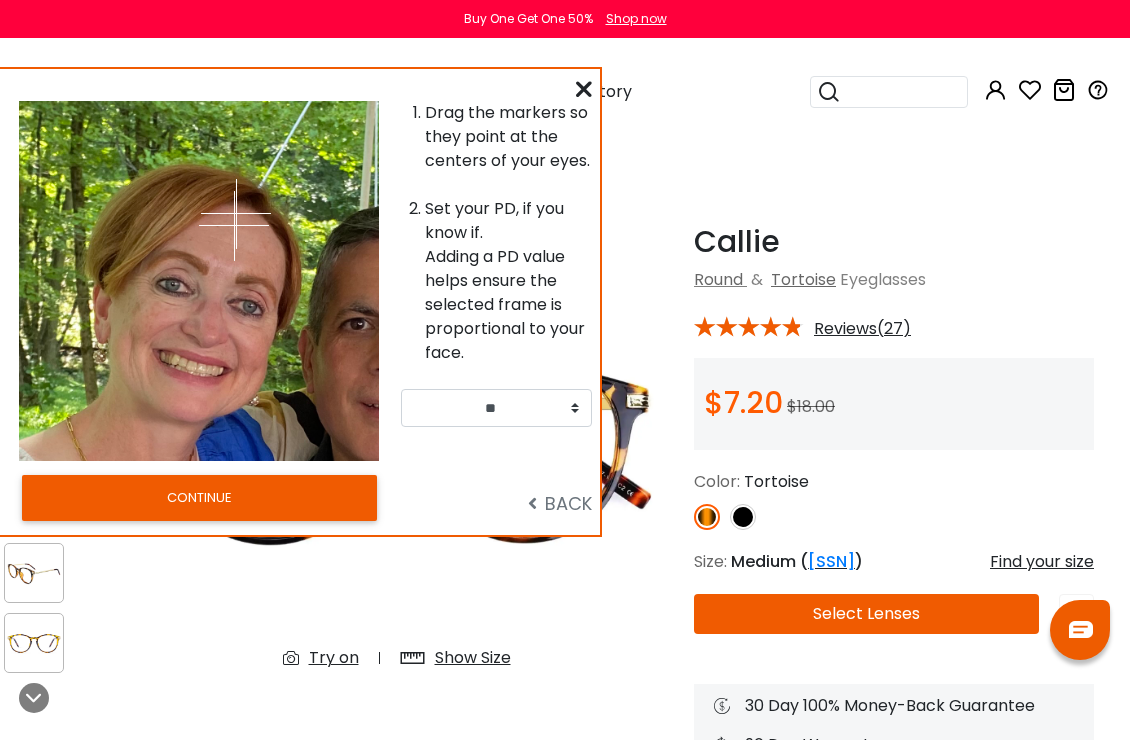 scroll, scrollTop: 0, scrollLeft: 15, axis: horizontal 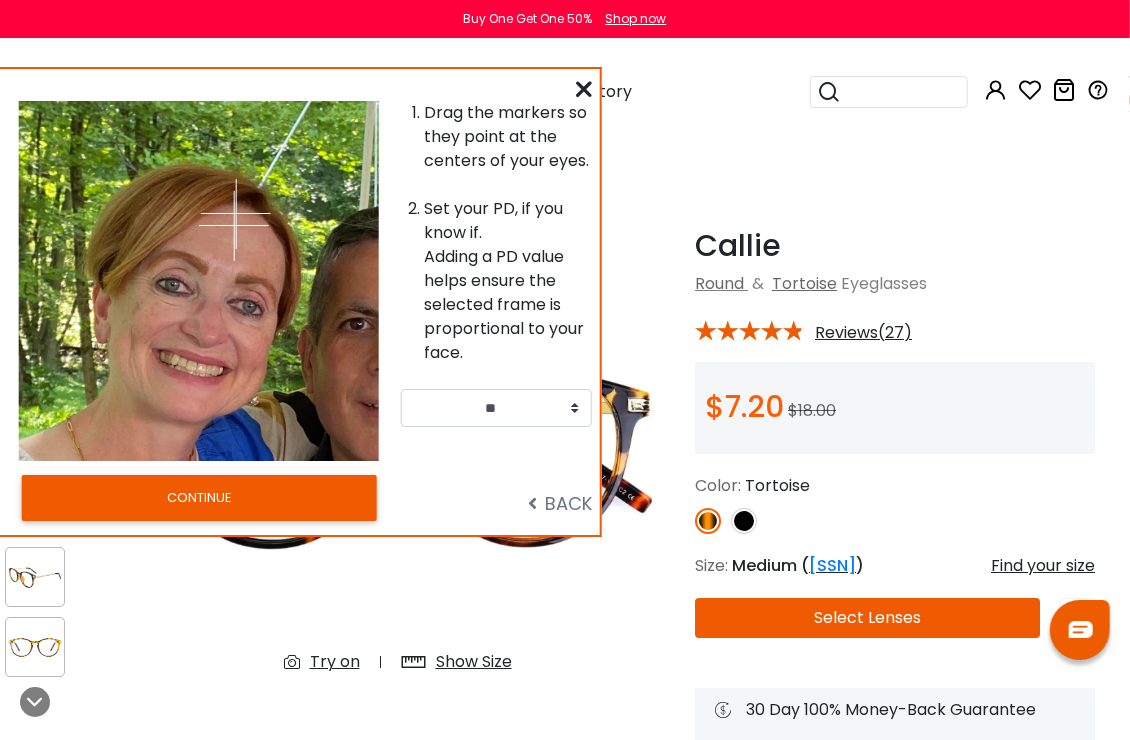 click at bounding box center (234, 226) 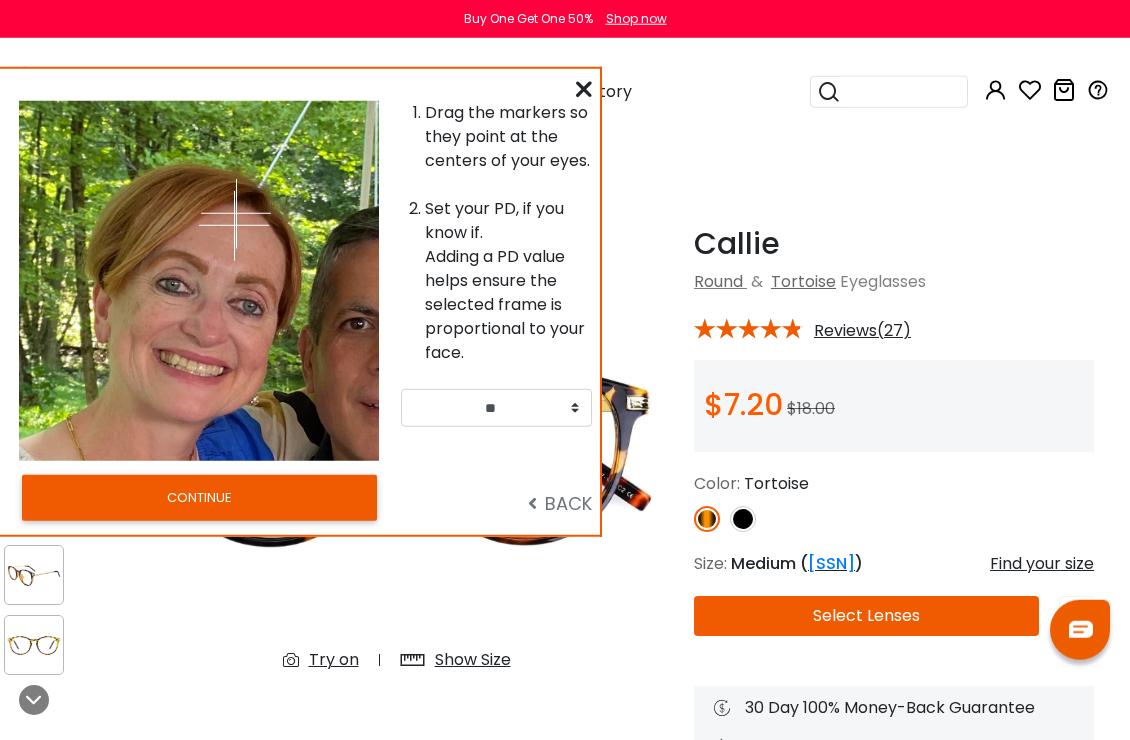 scroll, scrollTop: 3, scrollLeft: 16, axis: both 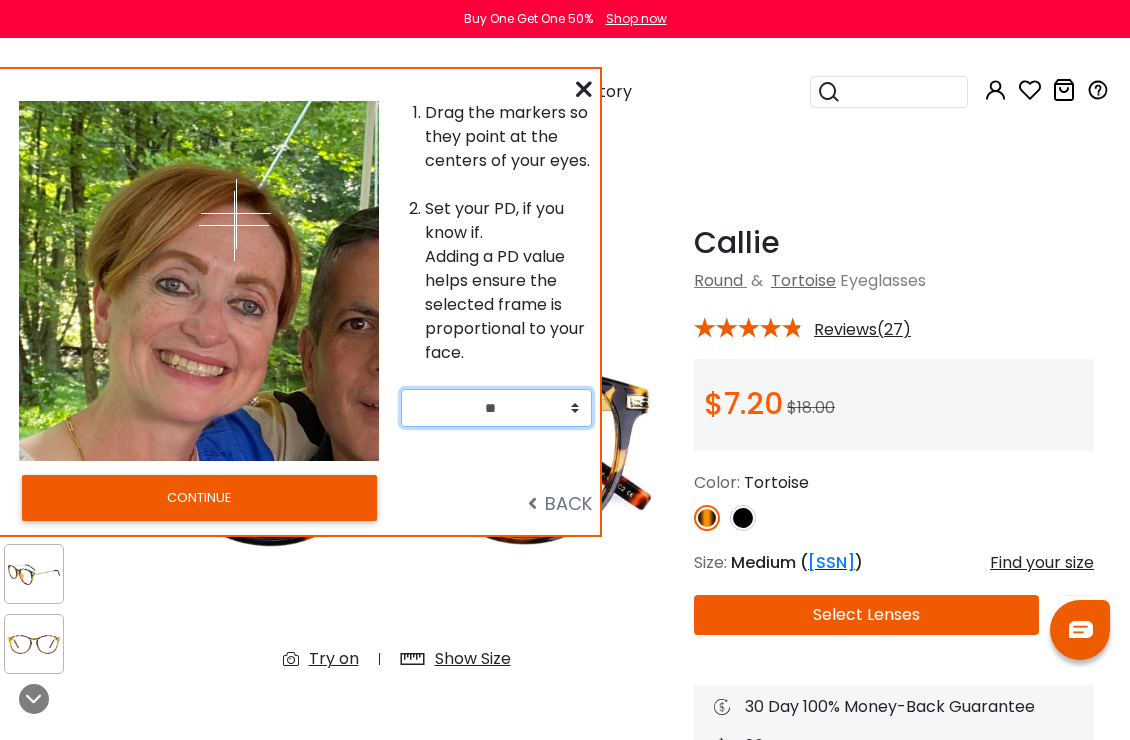 click on "** ** ** ** ** ** ** ** ** ** ** ** ** ** ** ** ** ** ** ** ** ** ** ** ** ** ** ** ** ** ** ** ** **" at bounding box center [496, 408] 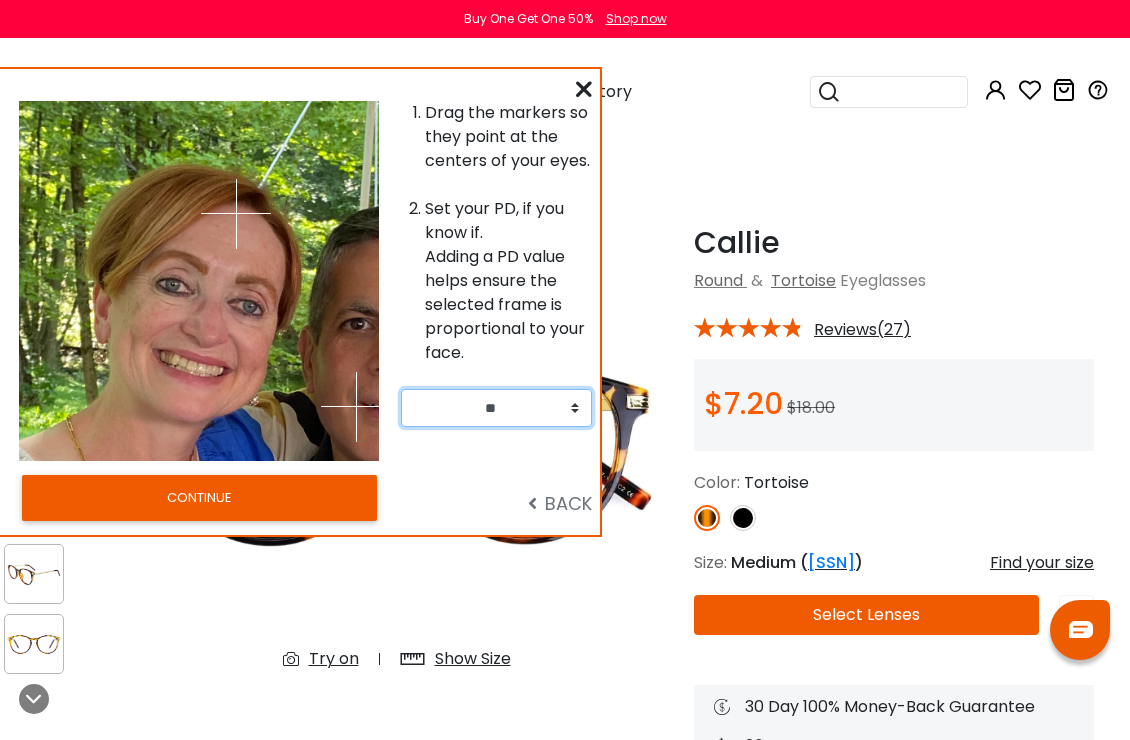 scroll, scrollTop: 0, scrollLeft: 15, axis: horizontal 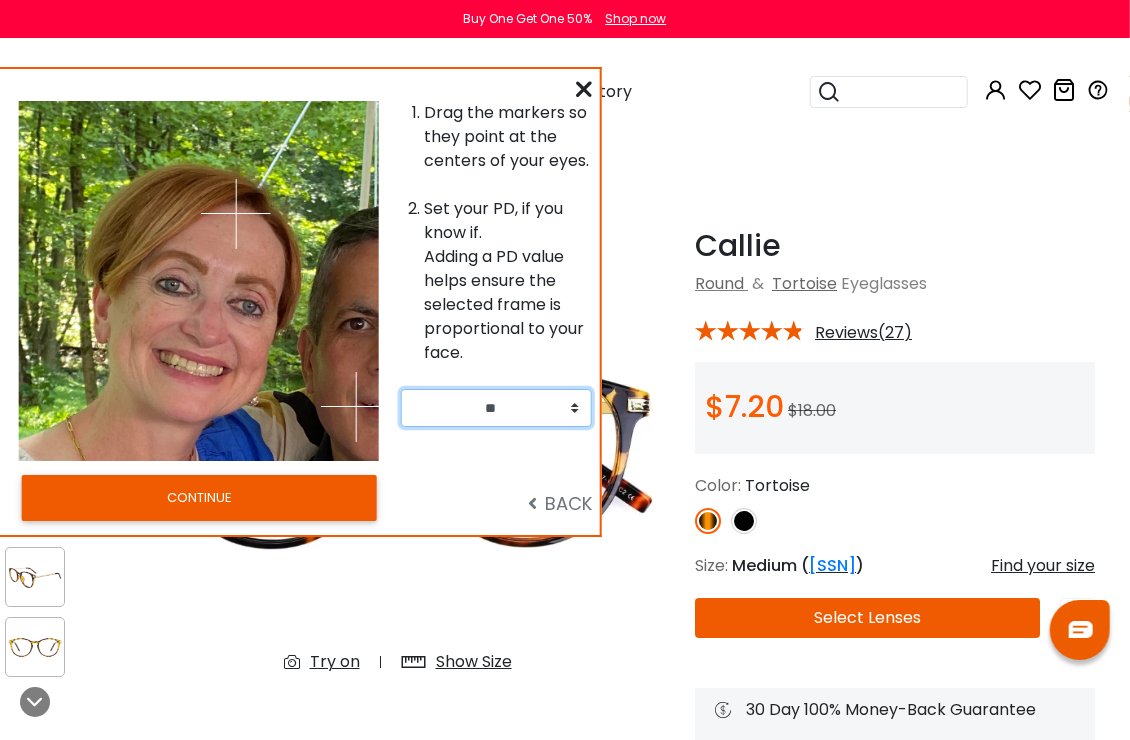 click on "** ** ** ** ** ** ** ** ** ** ** ** ** ** ** ** ** ** ** ** ** ** ** ** ** ** ** ** ** ** ** ** ** **" at bounding box center [496, 408] 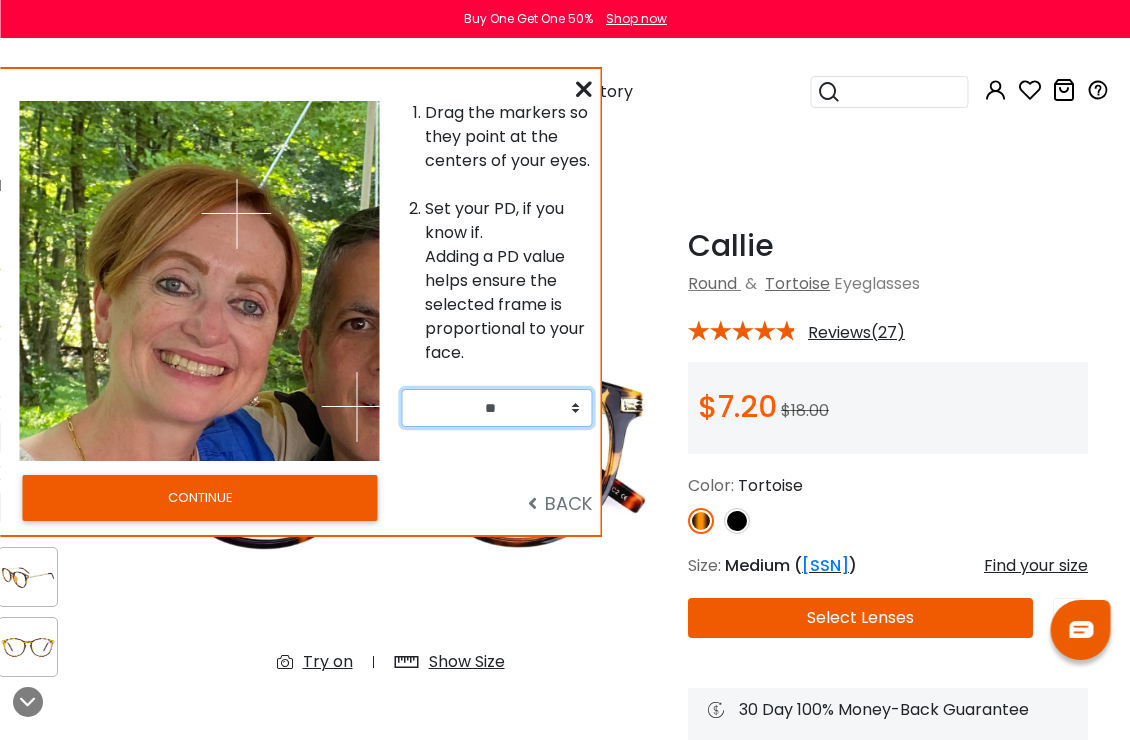 scroll, scrollTop: 0, scrollLeft: 25, axis: horizontal 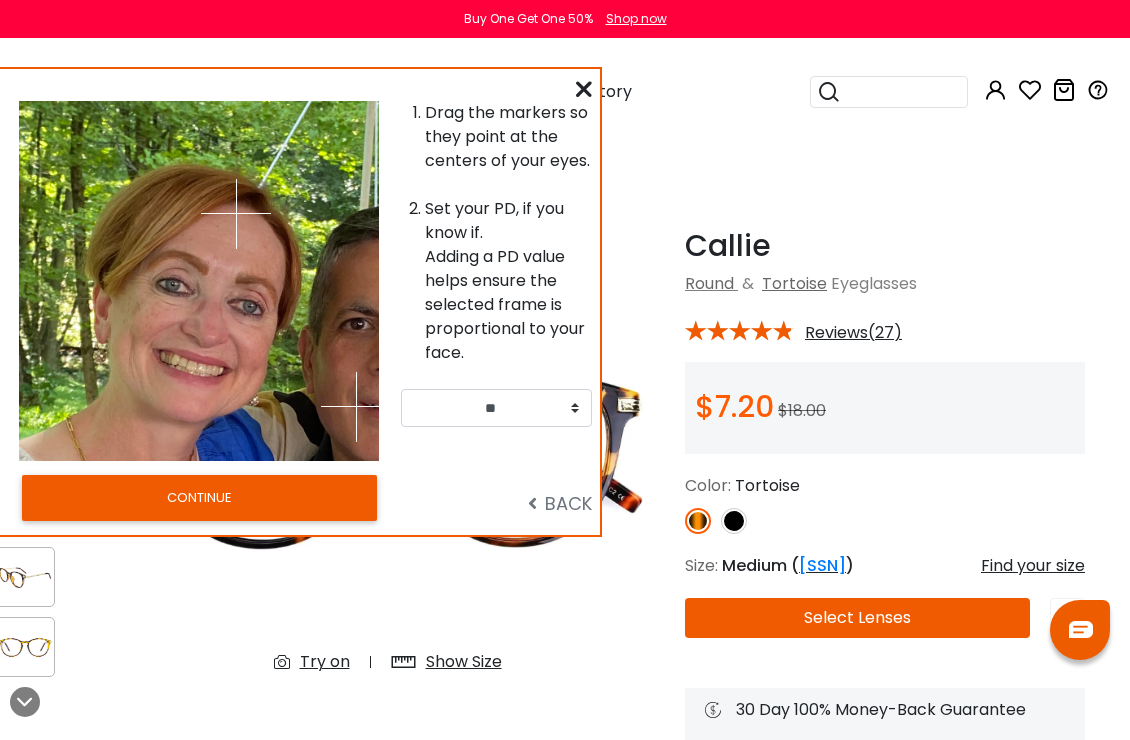 click at bounding box center [236, 214] 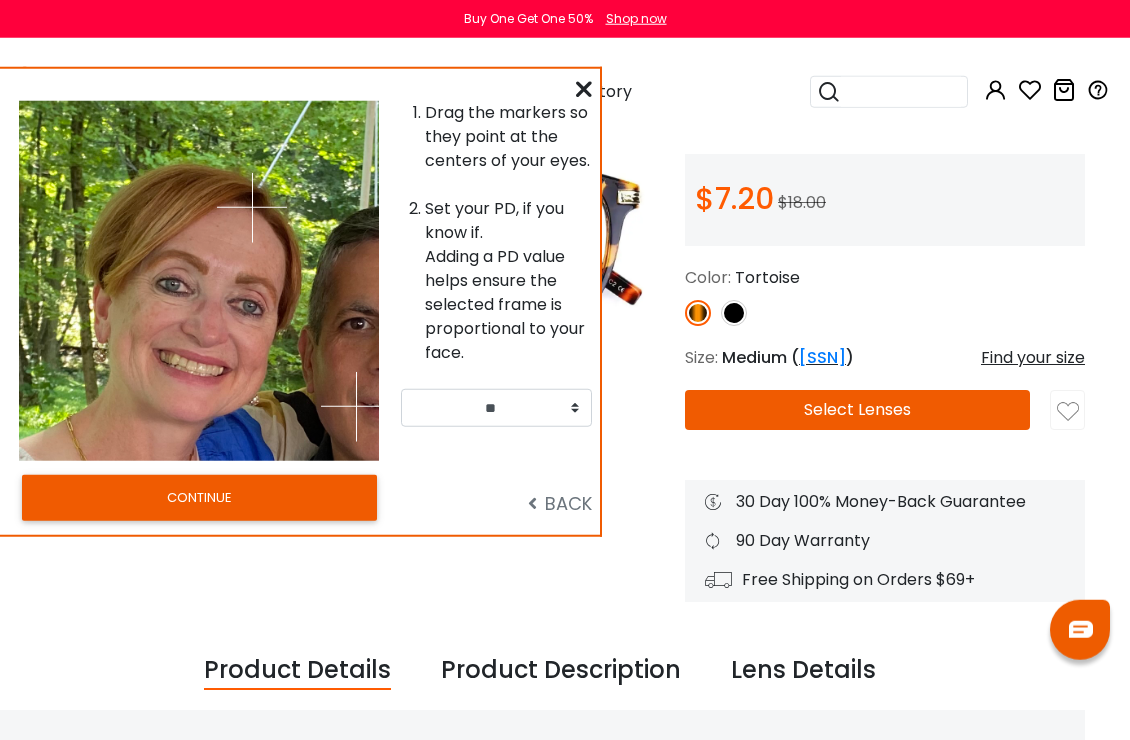 scroll, scrollTop: 209, scrollLeft: 0, axis: vertical 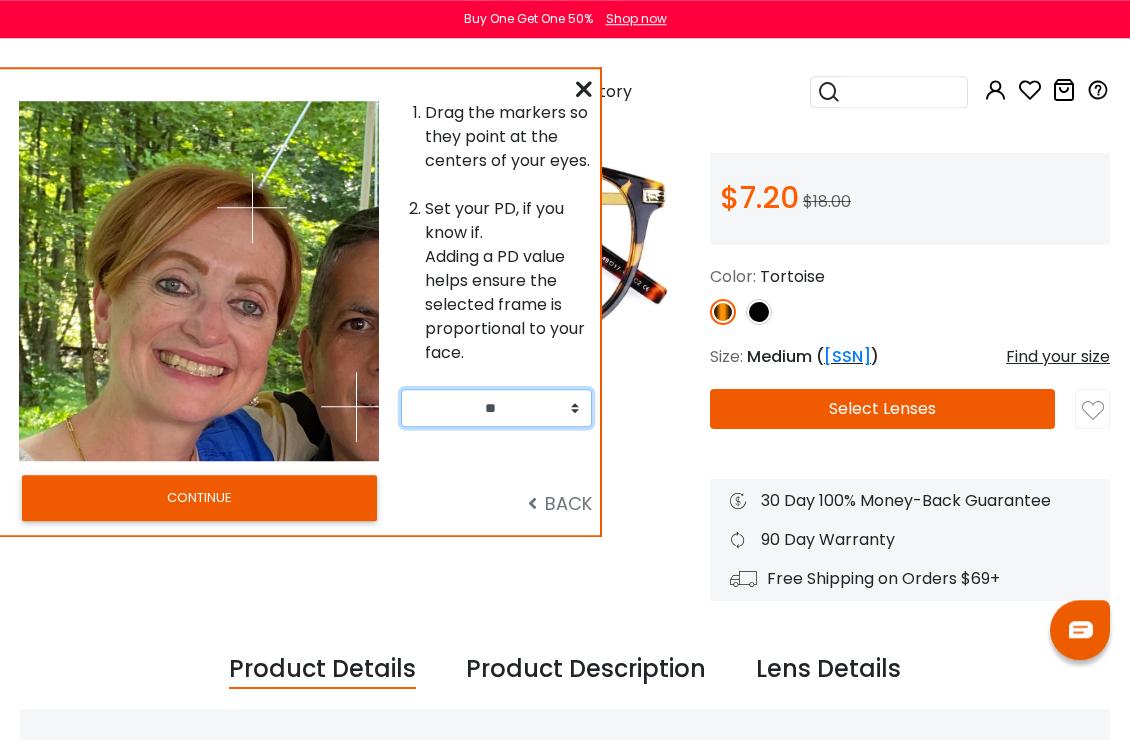 click on "** ** ** ** ** ** ** ** ** ** ** ** ** ** ** ** ** ** ** ** ** ** ** ** ** ** ** ** ** ** ** ** ** **" at bounding box center (496, 408) 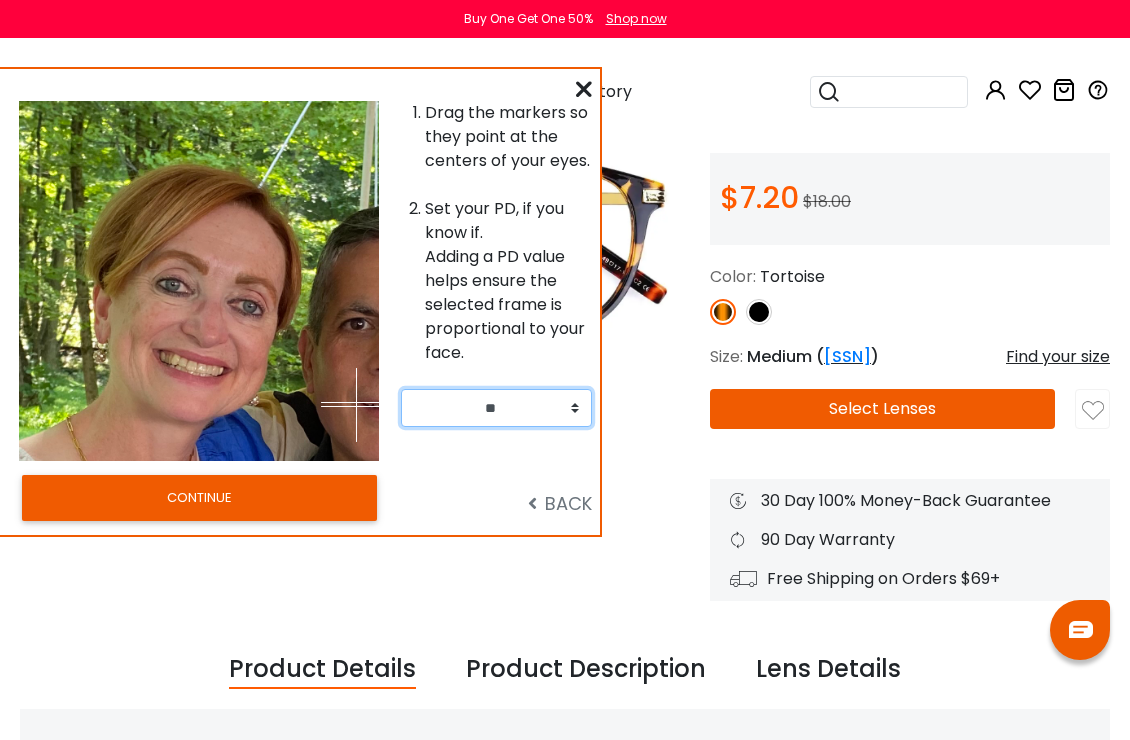 click on "** ** ** ** ** ** ** ** ** ** ** ** ** ** ** ** ** ** ** ** ** ** ** ** ** ** ** ** ** ** ** ** ** **" at bounding box center (496, 408) 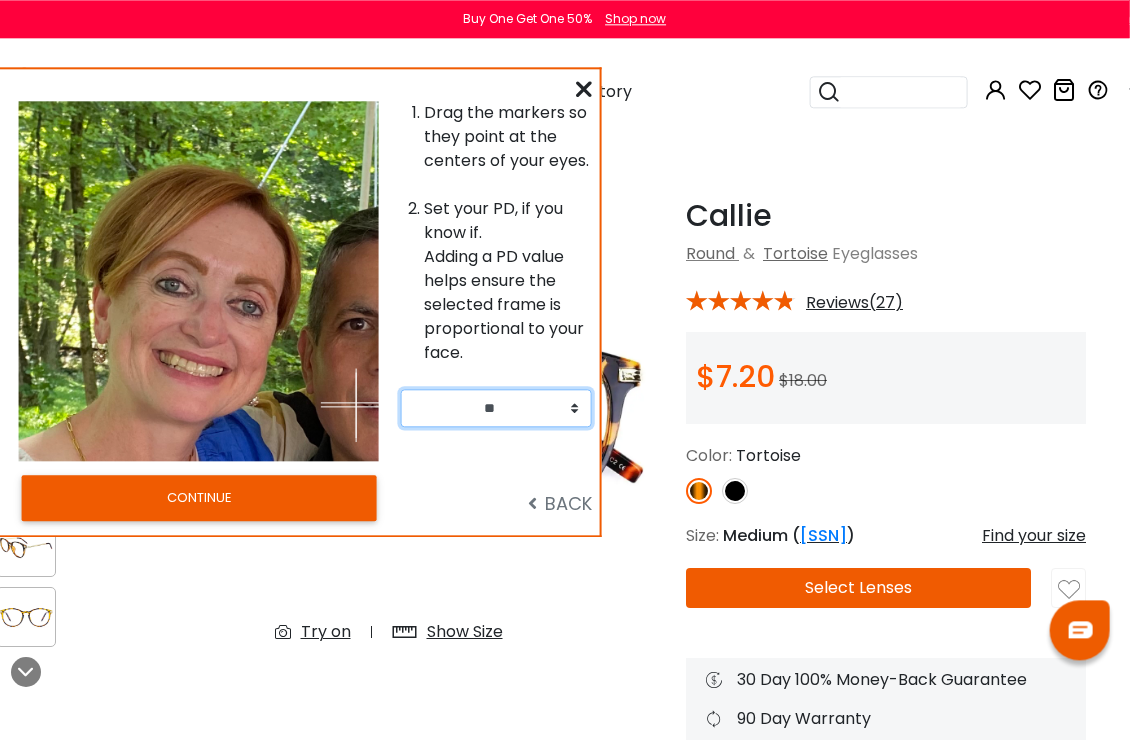 scroll, scrollTop: 0, scrollLeft: 24, axis: horizontal 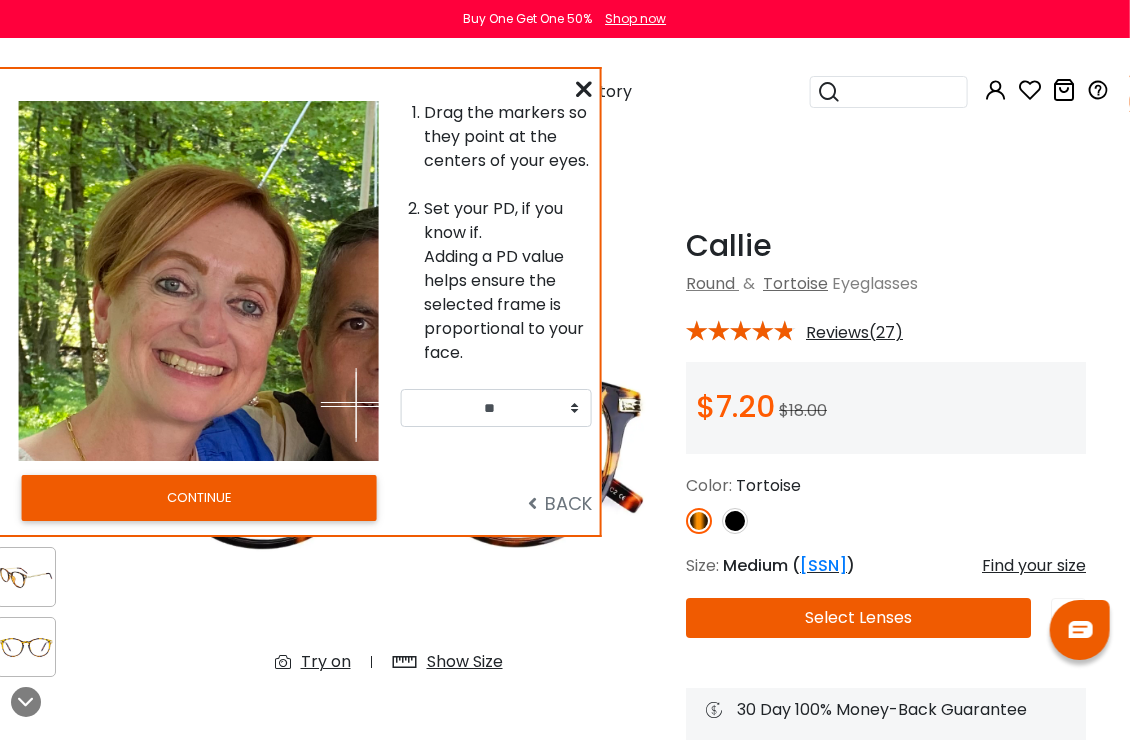 click on "CONTINUE" at bounding box center [199, 498] 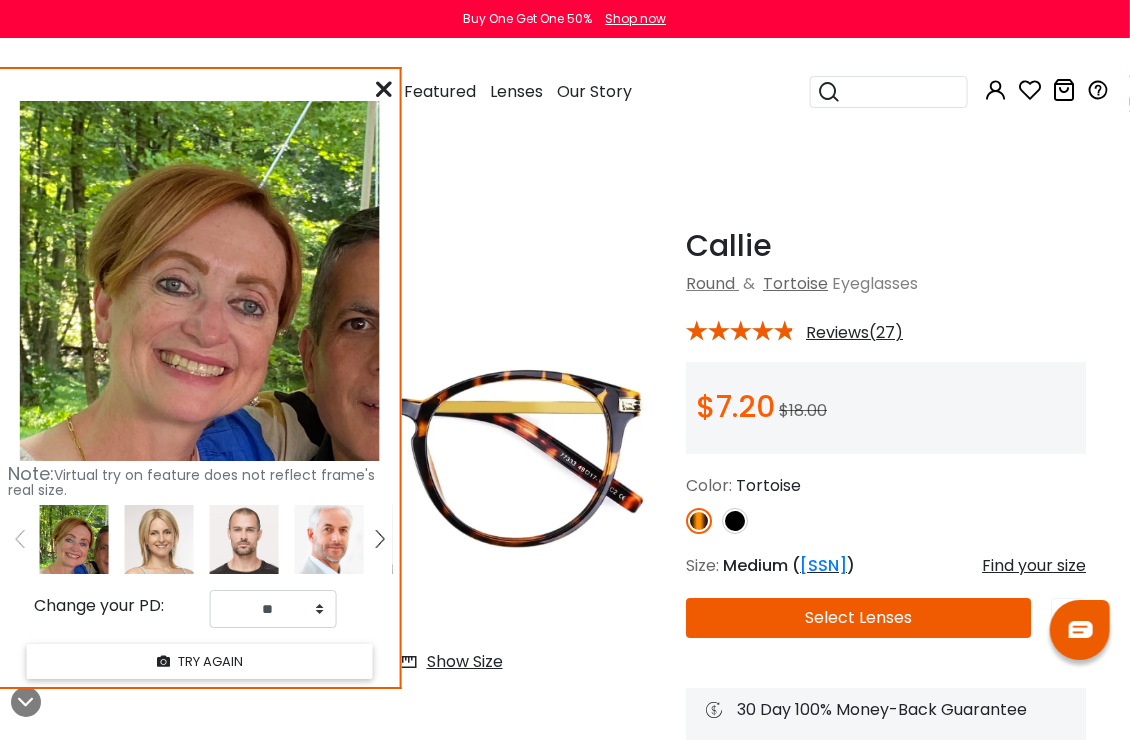 scroll, scrollTop: 0, scrollLeft: 25, axis: horizontal 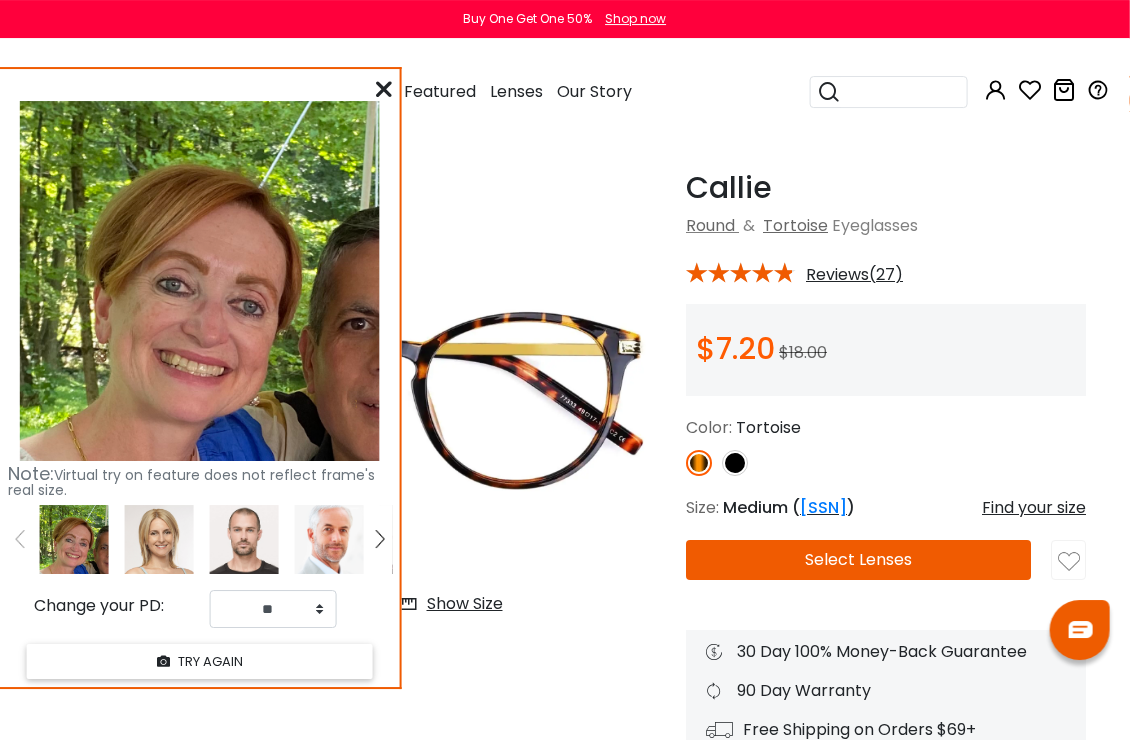 click on "TRY AGAIN" at bounding box center [200, 661] 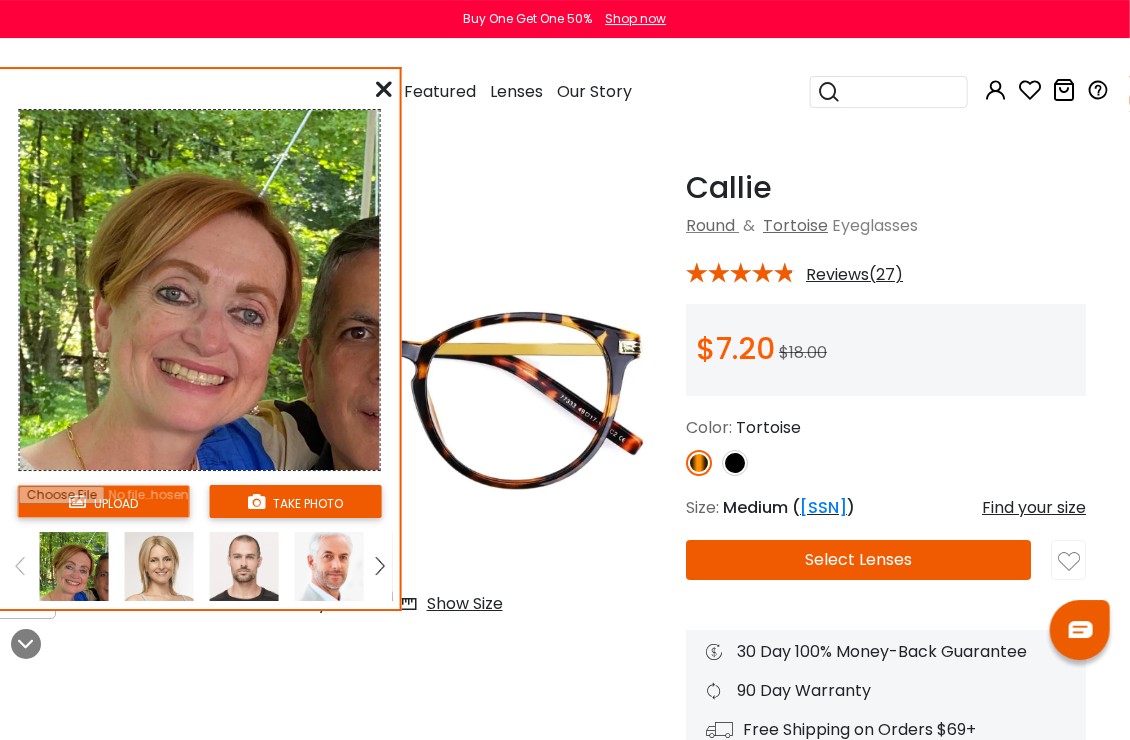 scroll, scrollTop: 58, scrollLeft: 25, axis: both 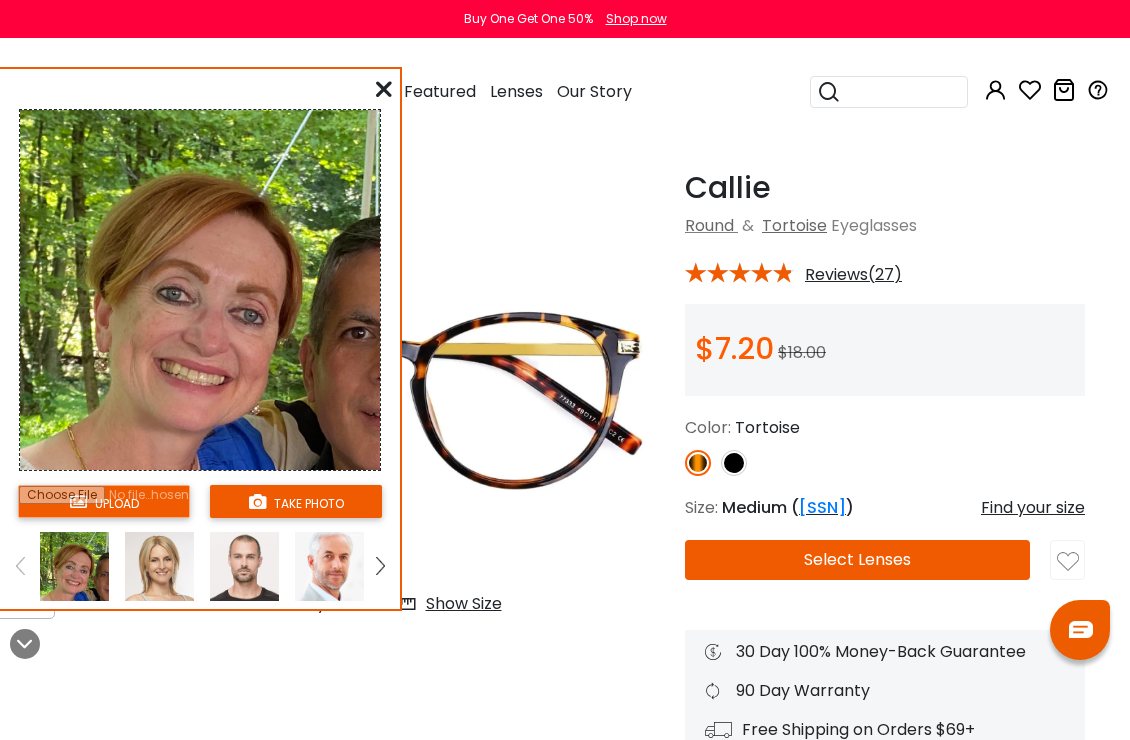 click at bounding box center (200, 290) 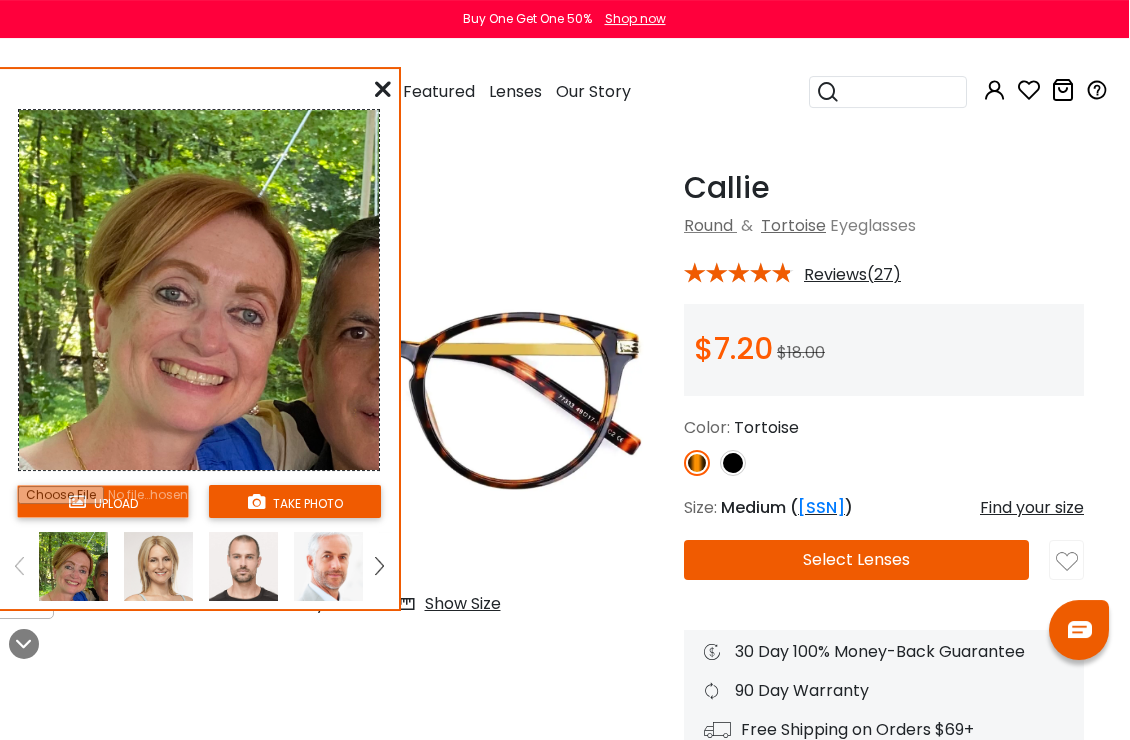 scroll, scrollTop: 58, scrollLeft: 25, axis: both 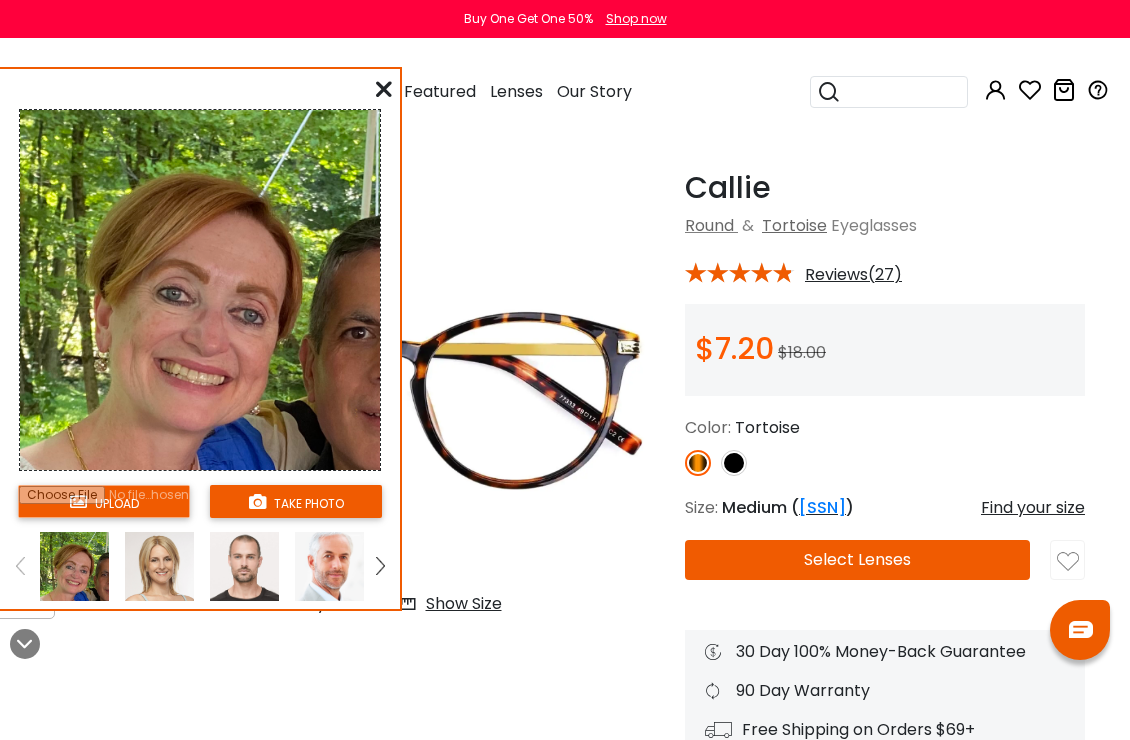 click at bounding box center [200, 290] 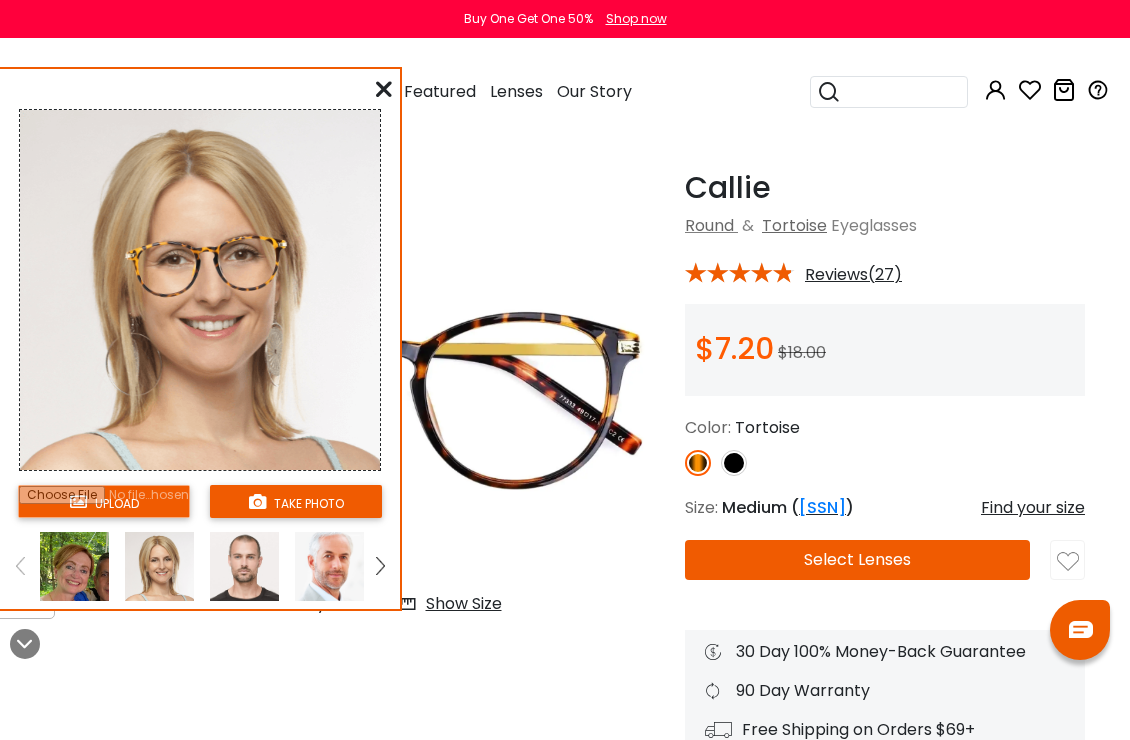 click at bounding box center (384, 89) 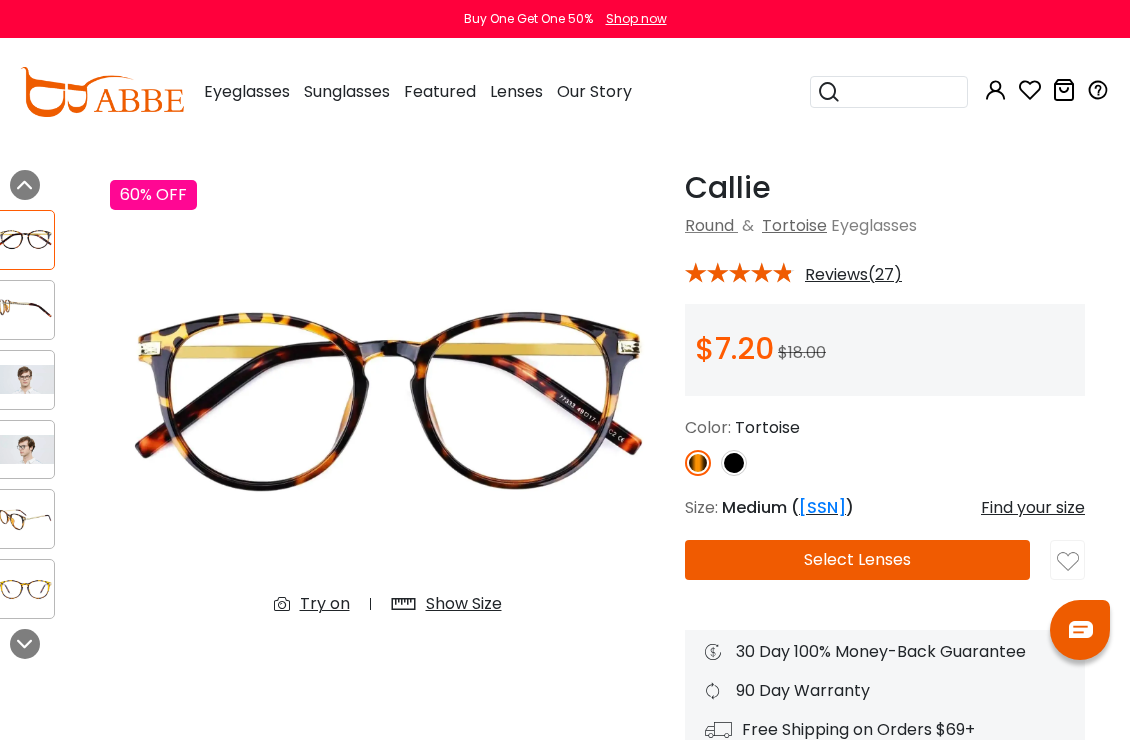 click on "Select Lenses" at bounding box center [857, 560] 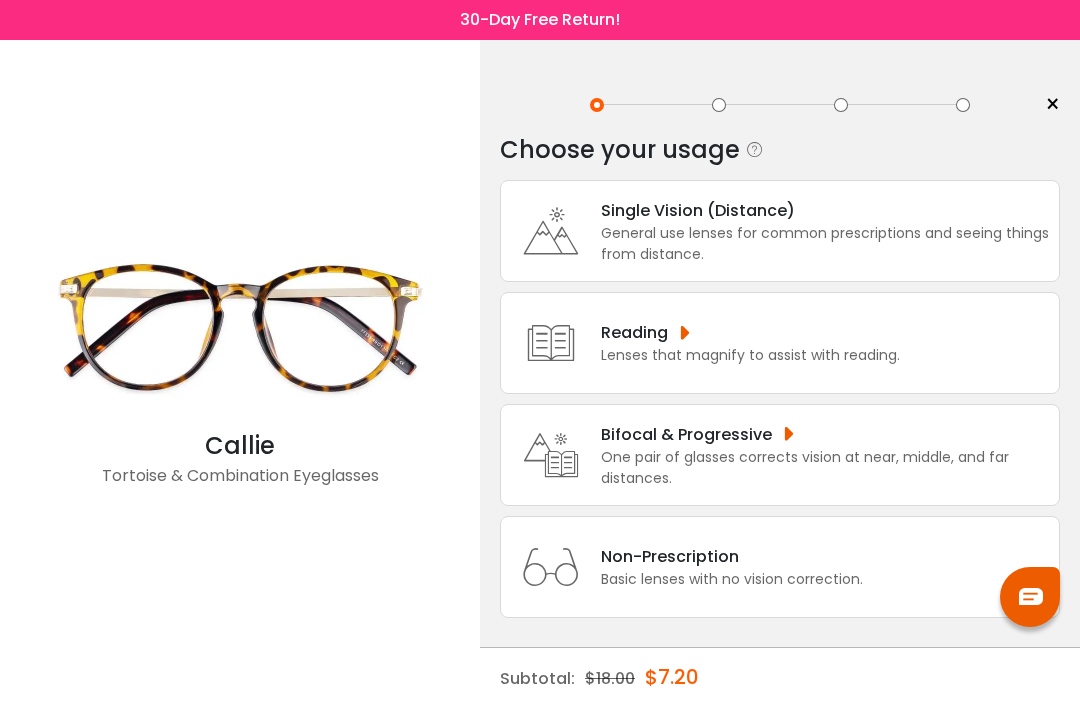 scroll, scrollTop: 0, scrollLeft: 0, axis: both 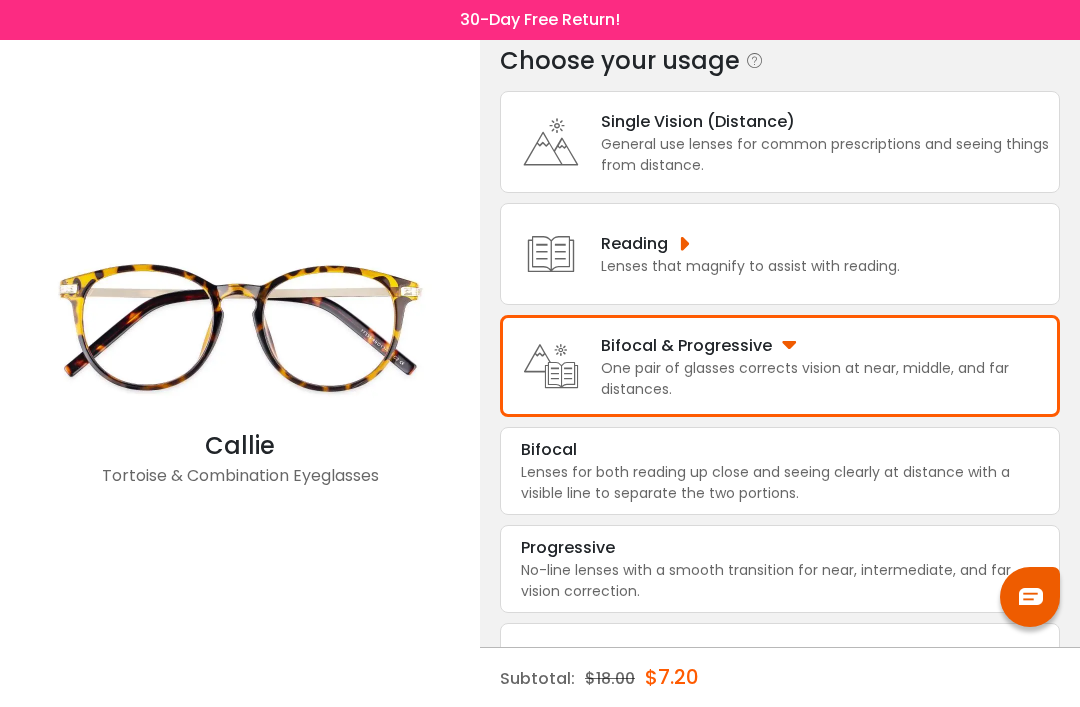 click on "No-line lenses with a smooth transition for near, intermediate, and far vision correction." at bounding box center (780, 581) 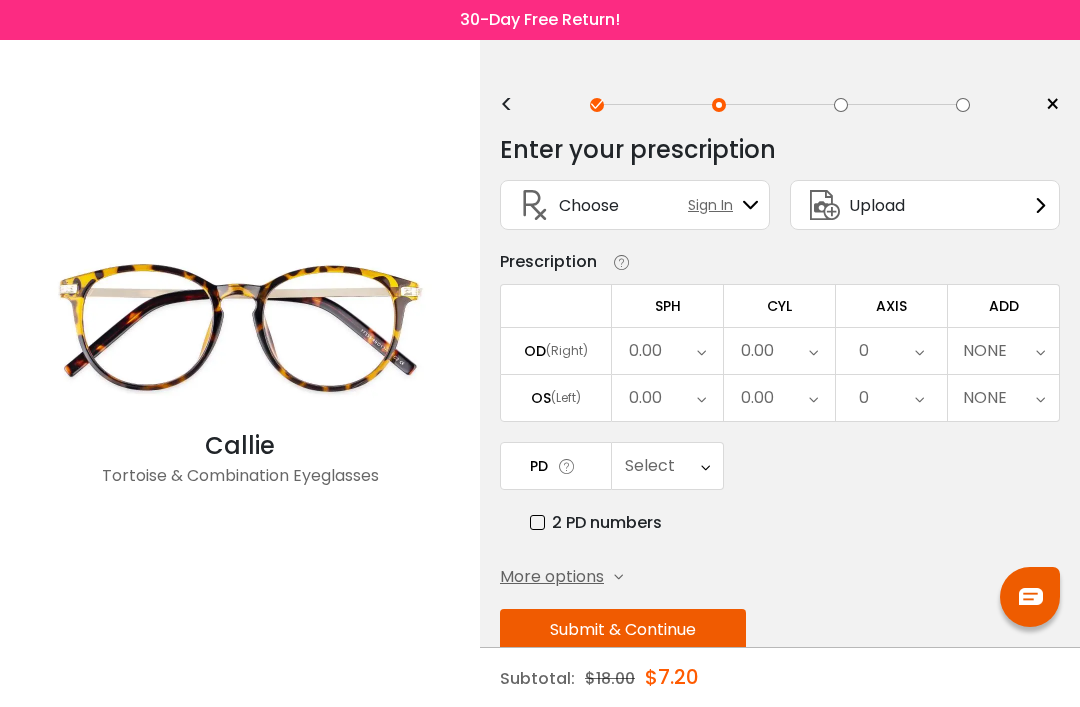 scroll, scrollTop: 64, scrollLeft: 0, axis: vertical 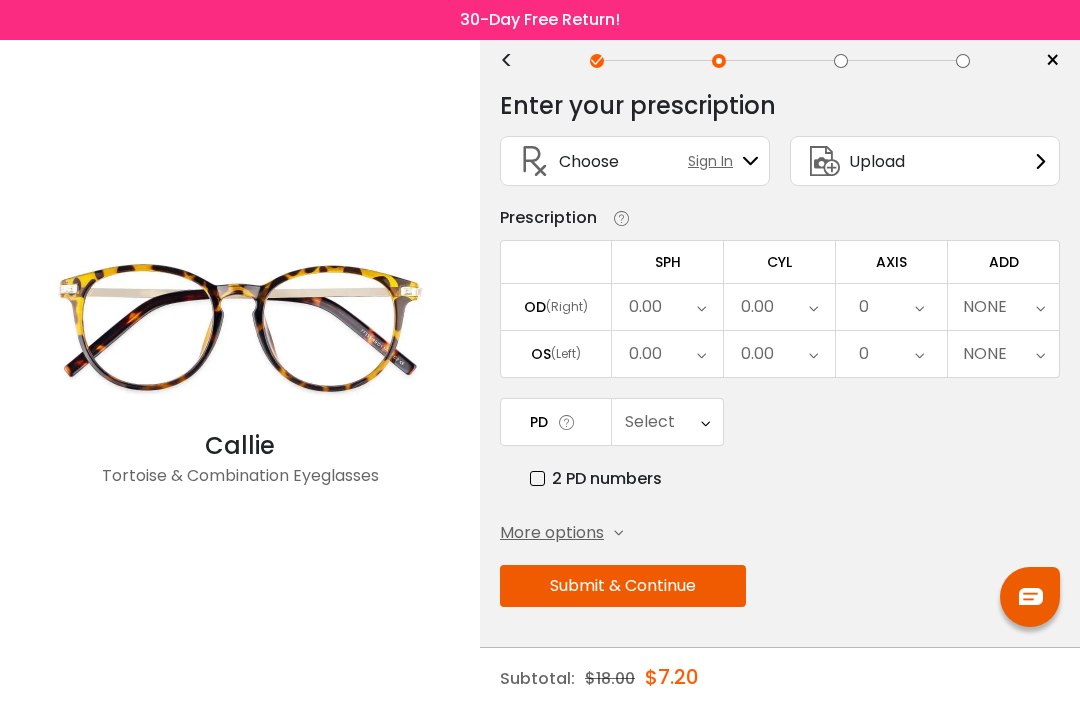 click on "Upload" at bounding box center [877, 161] 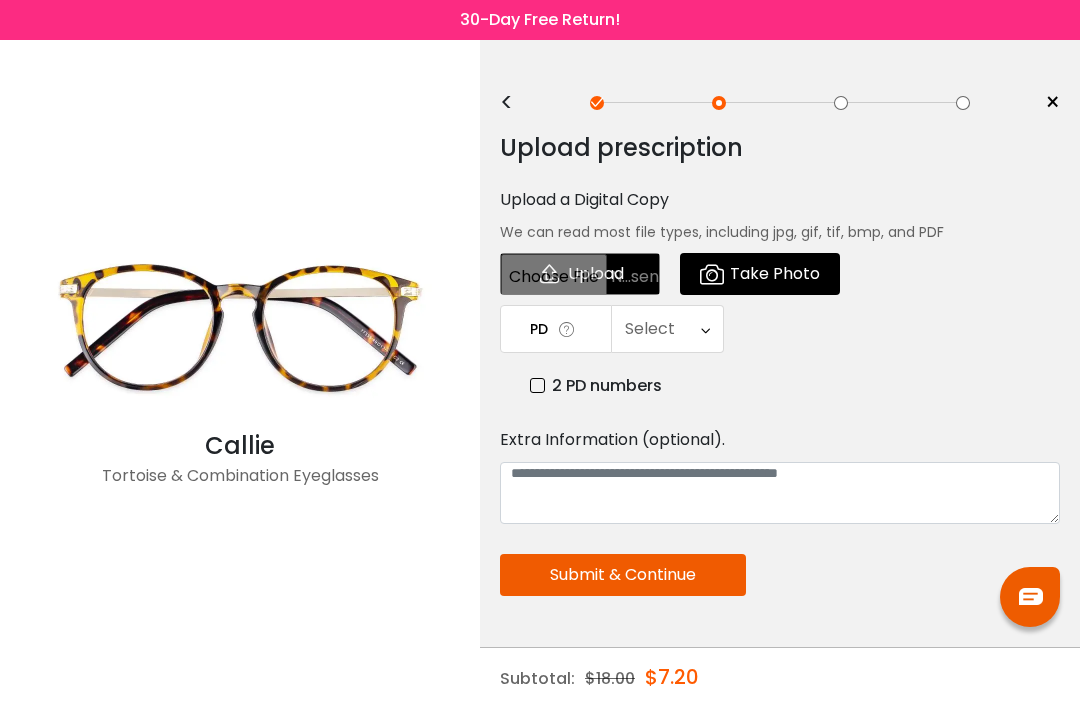scroll, scrollTop: 0, scrollLeft: 0, axis: both 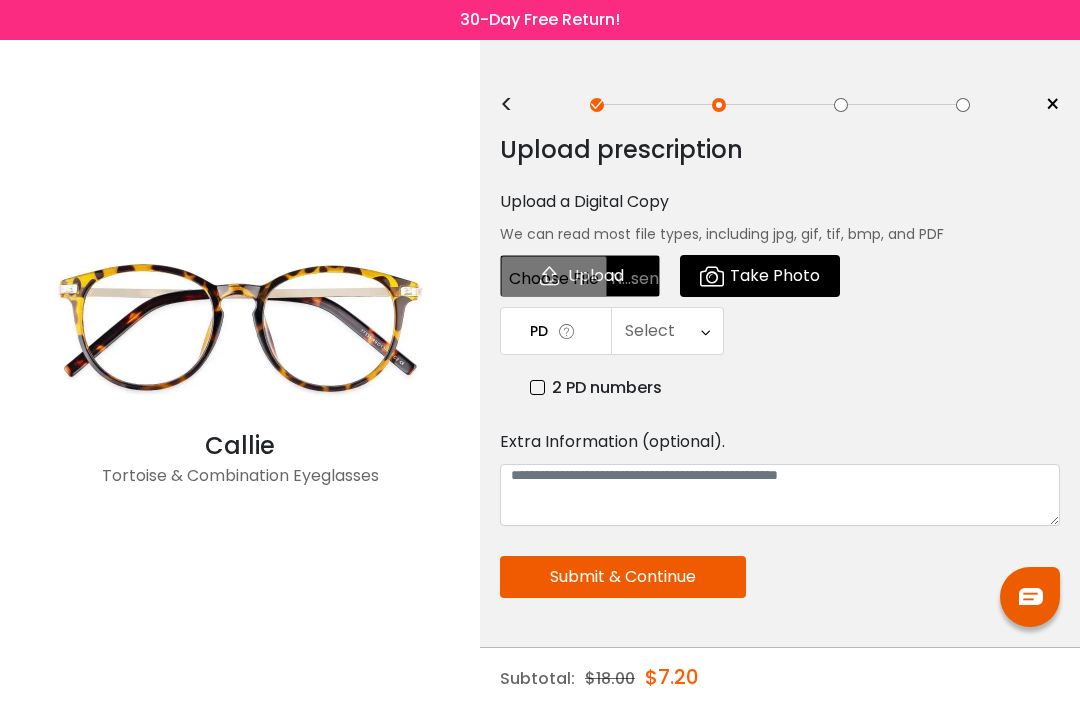 click at bounding box center (567, 331) 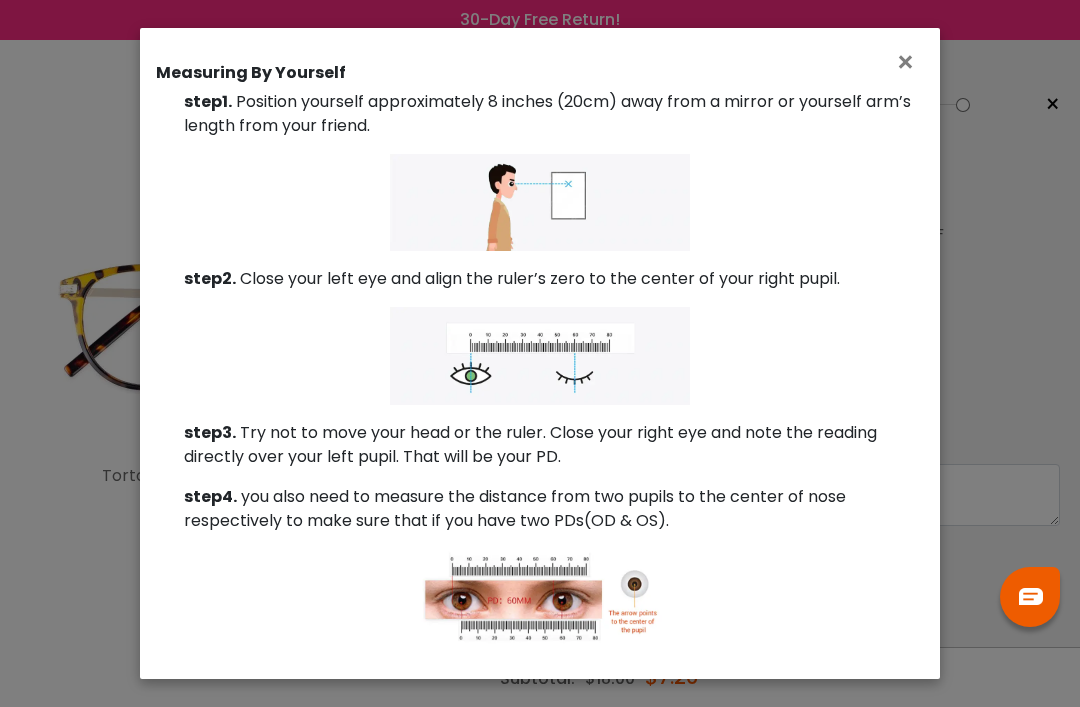 scroll, scrollTop: 183, scrollLeft: 0, axis: vertical 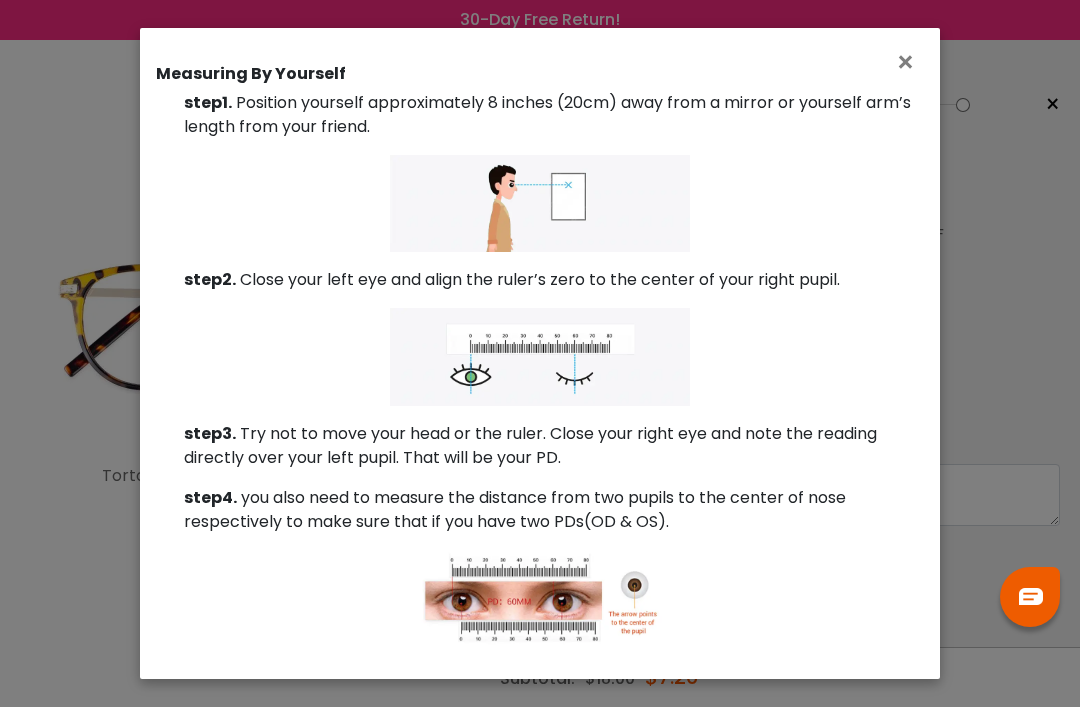 click on "×" at bounding box center [909, 62] 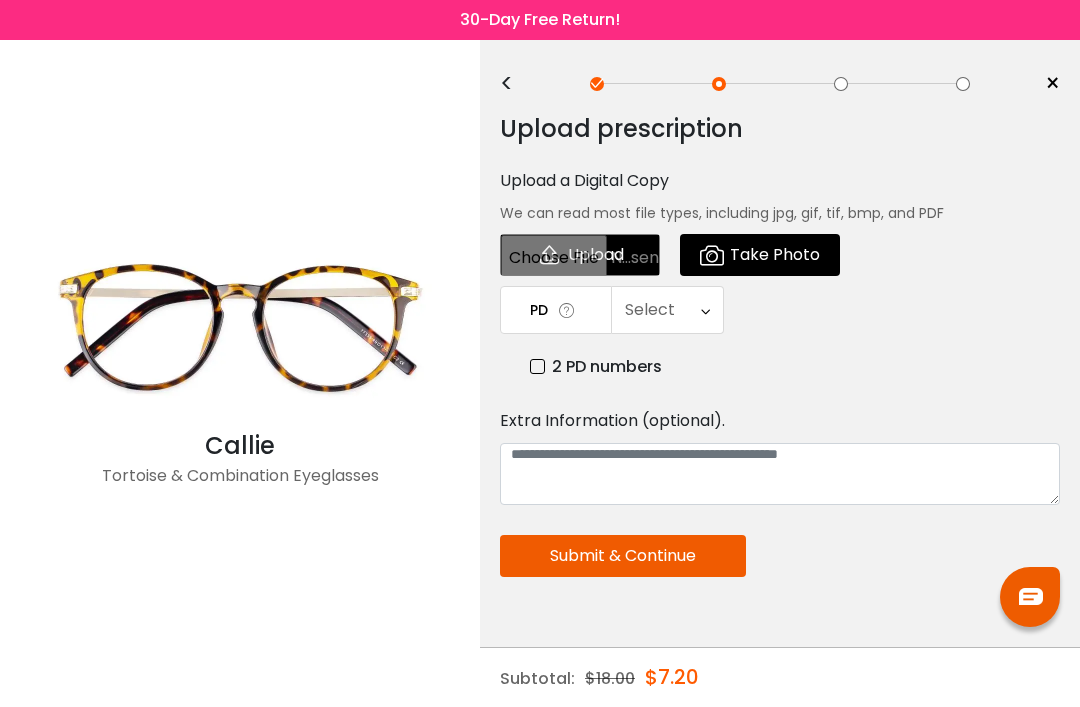 scroll, scrollTop: 0, scrollLeft: 0, axis: both 